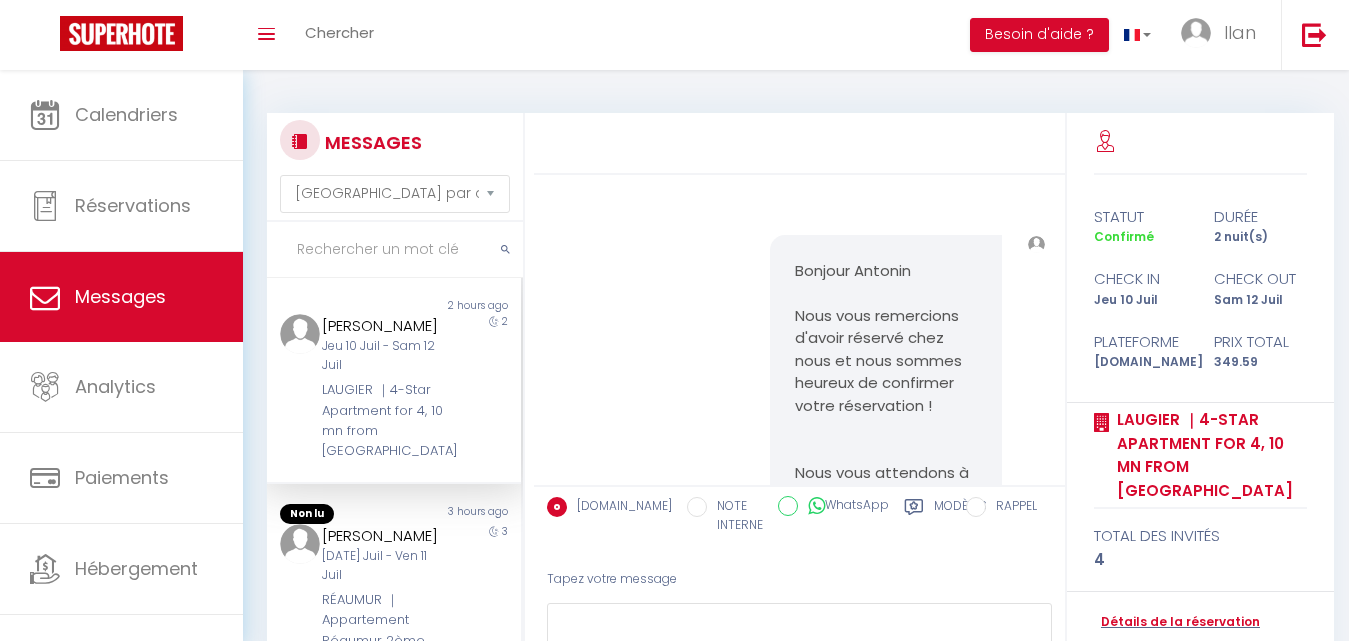 select on "message" 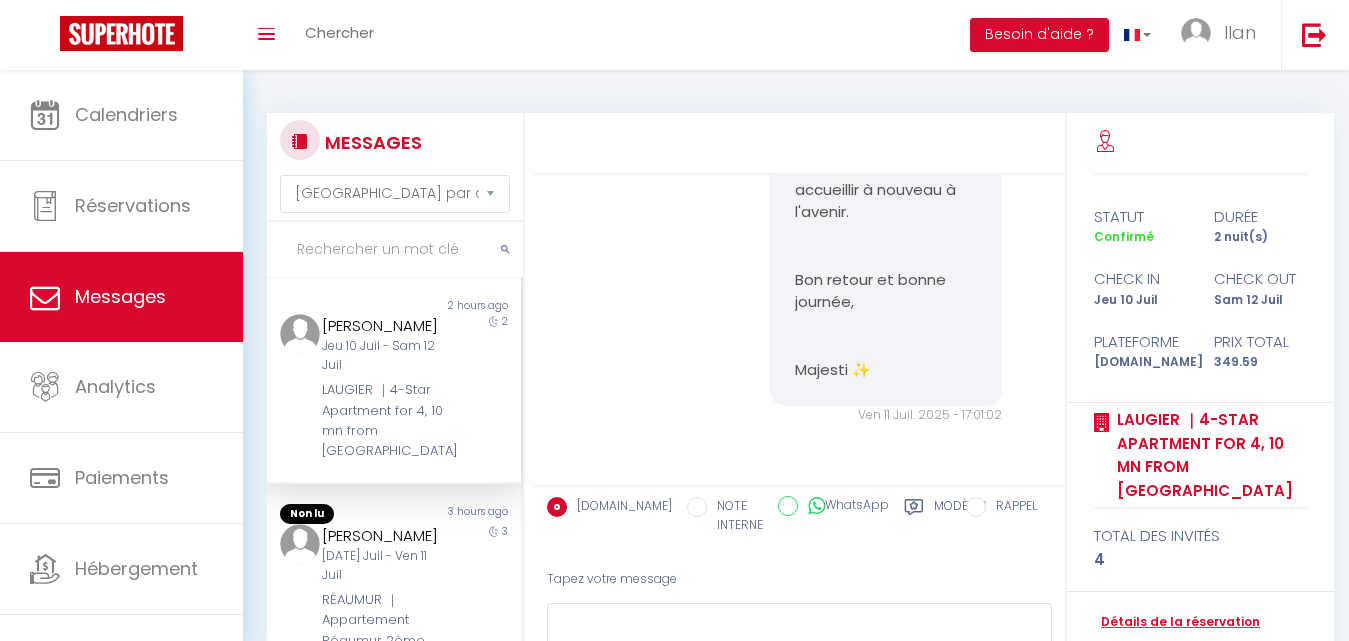 scroll, scrollTop: 12565, scrollLeft: 0, axis: vertical 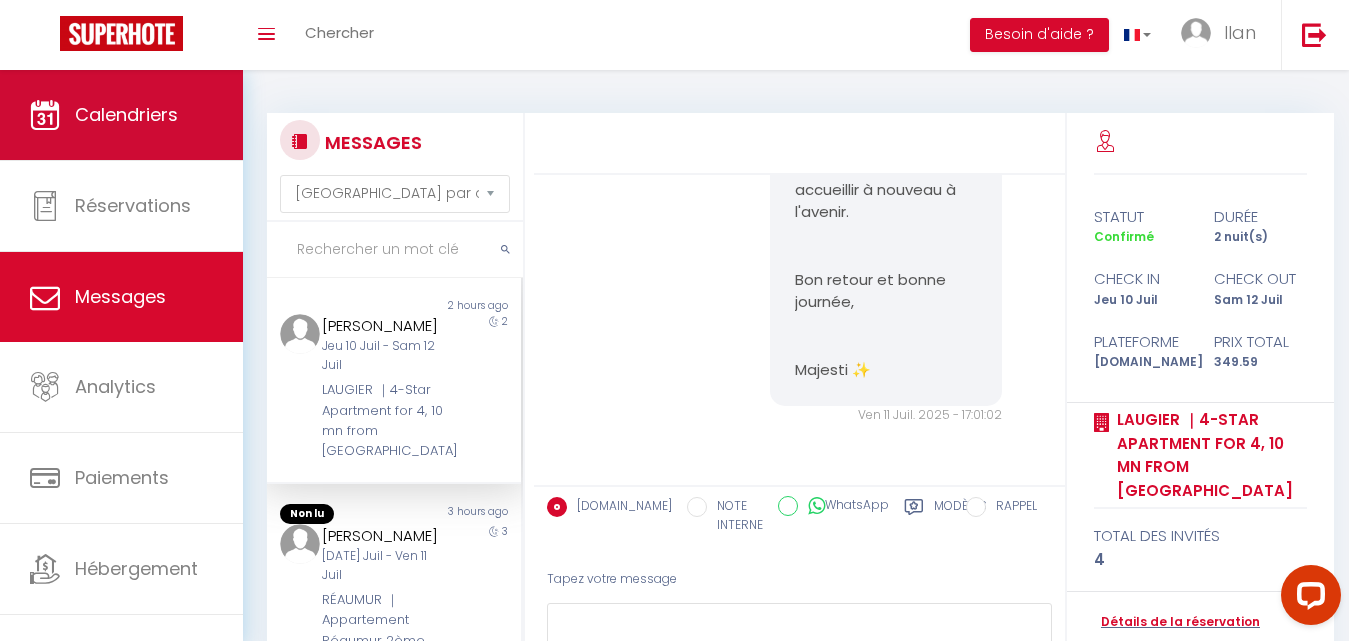 click on "Calendriers" at bounding box center (126, 114) 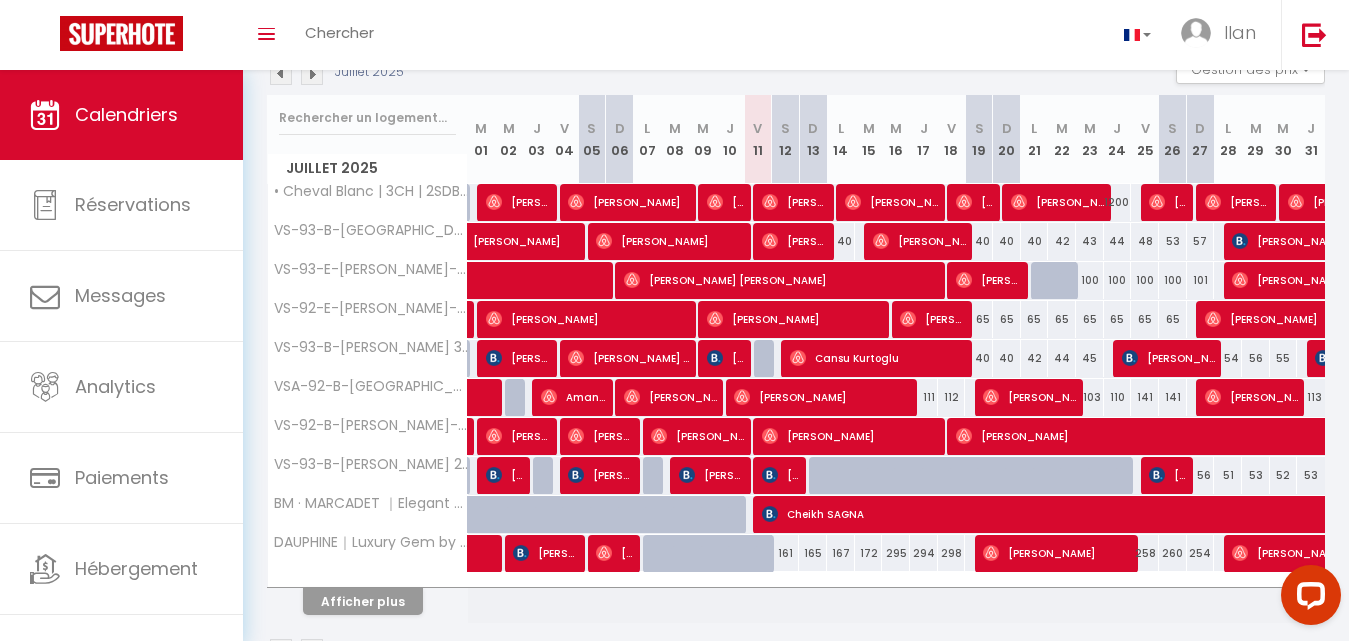 scroll, scrollTop: 298, scrollLeft: 0, axis: vertical 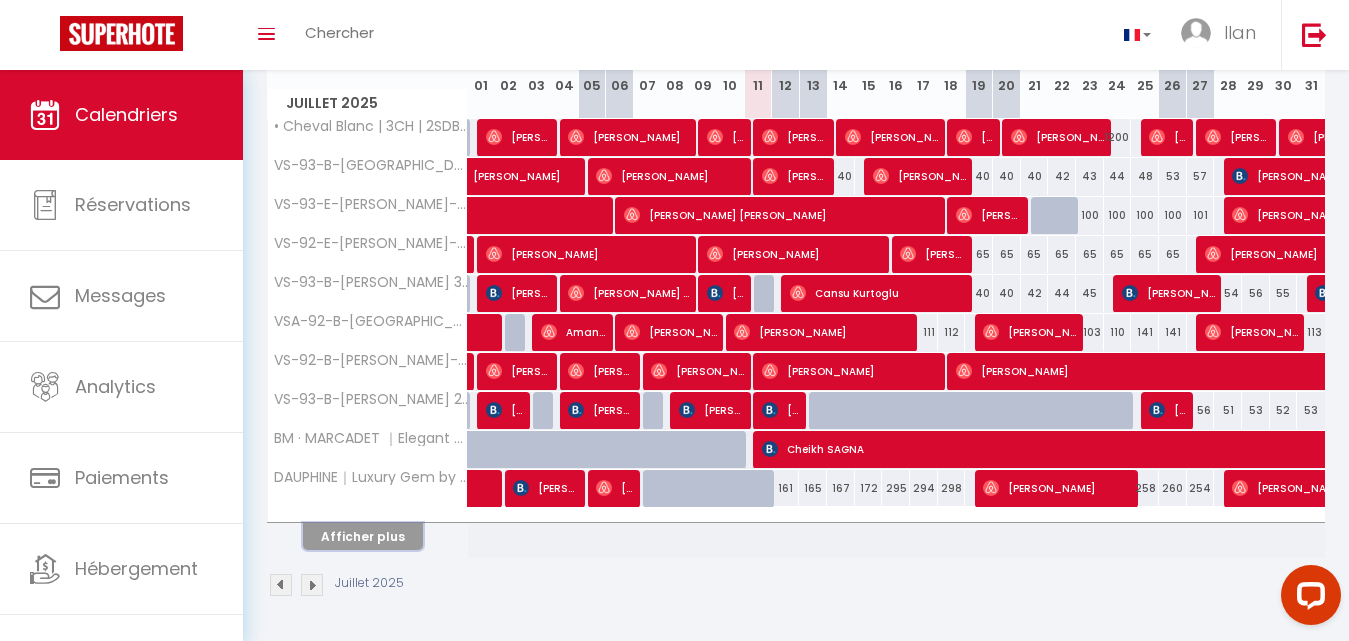 click on "Afficher plus" at bounding box center [363, 536] 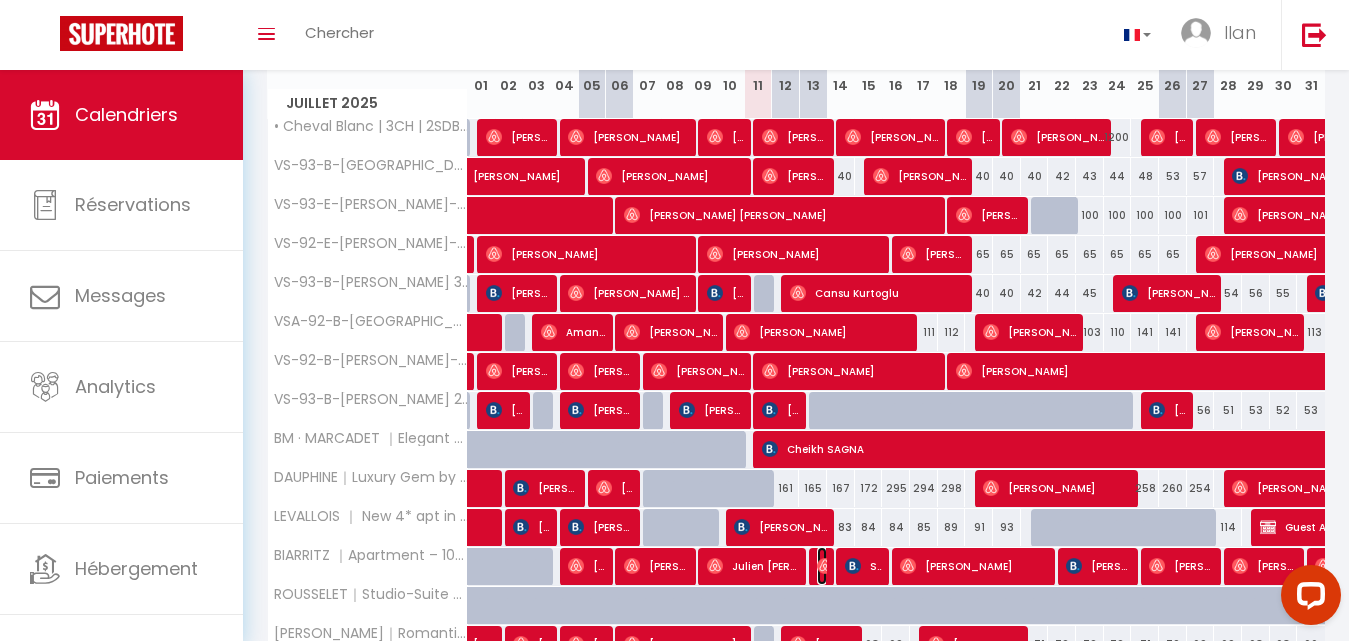 click at bounding box center [825, 566] 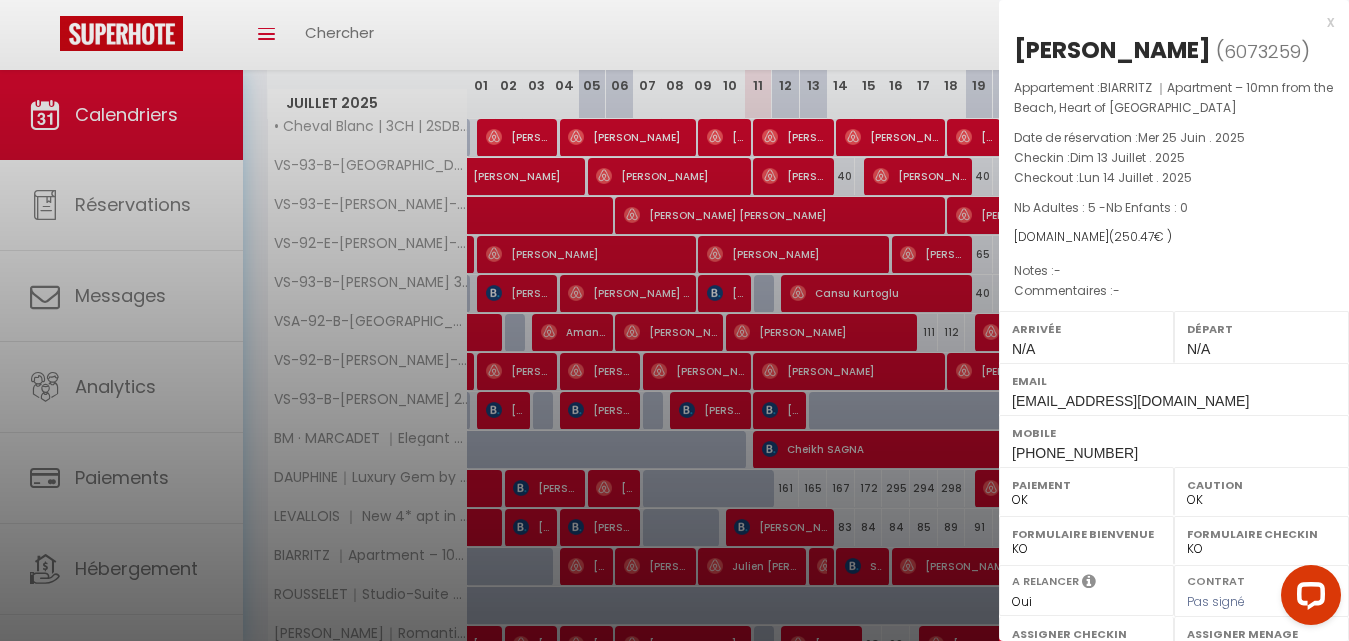 click at bounding box center (674, 320) 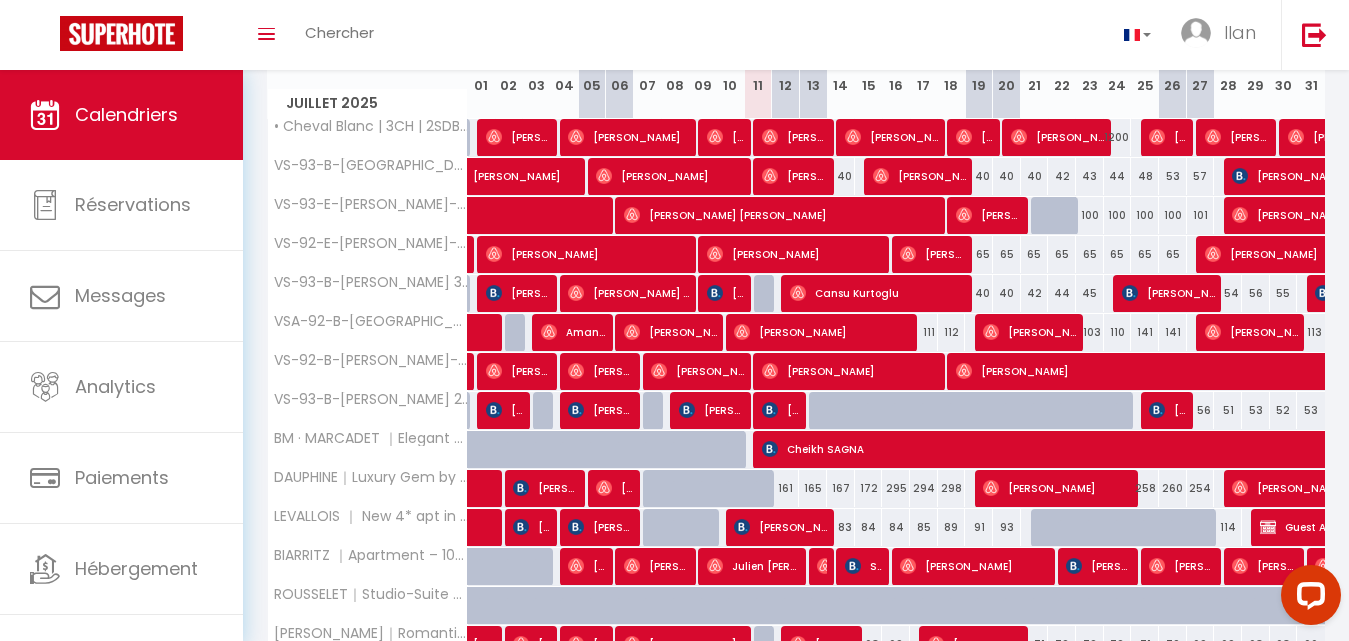 scroll, scrollTop: 688, scrollLeft: 0, axis: vertical 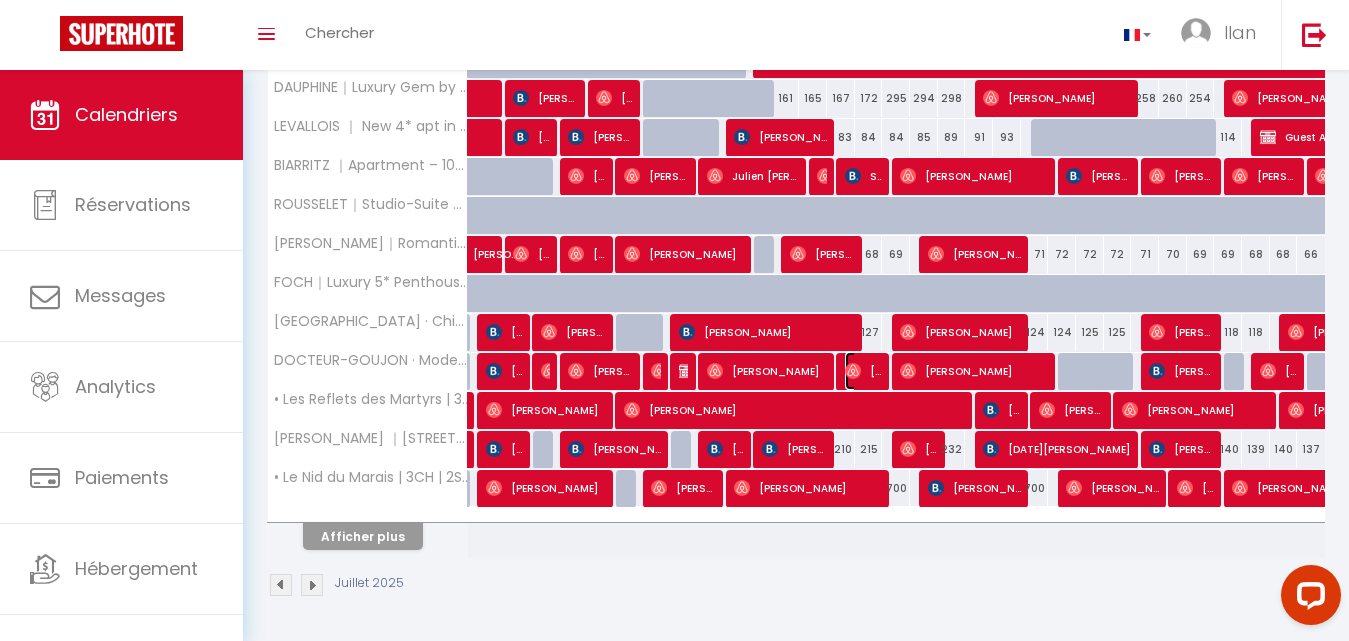 click at bounding box center [853, 371] 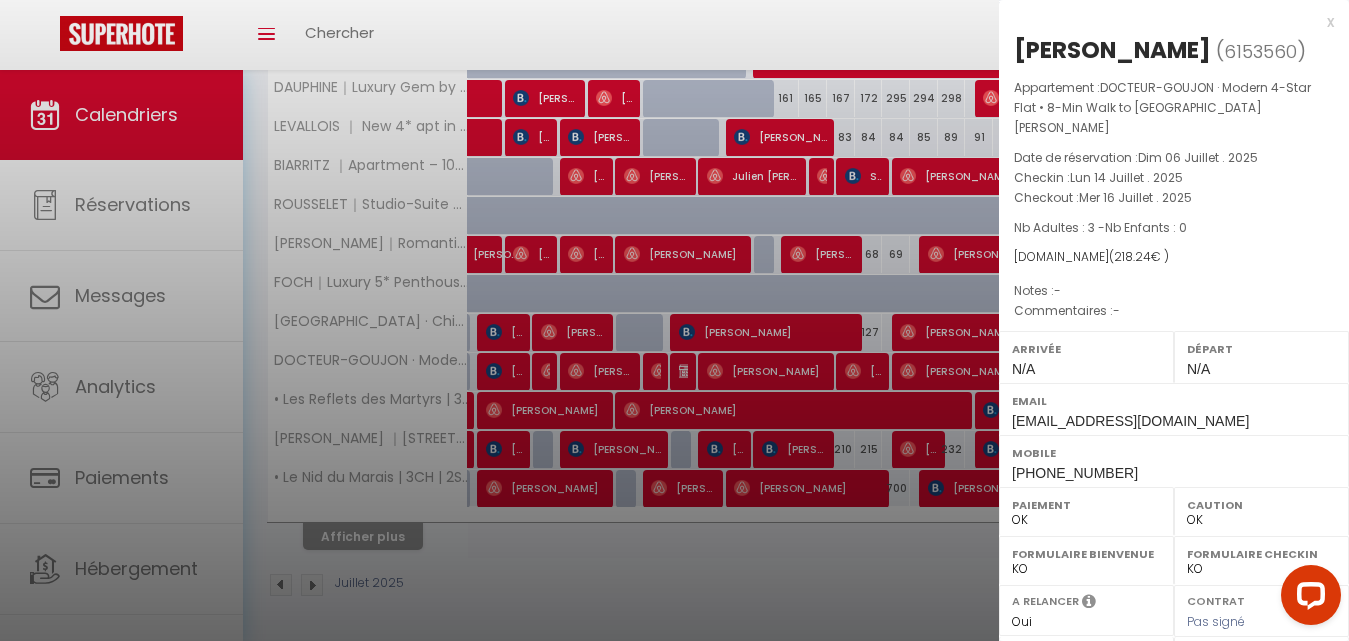 click at bounding box center [674, 320] 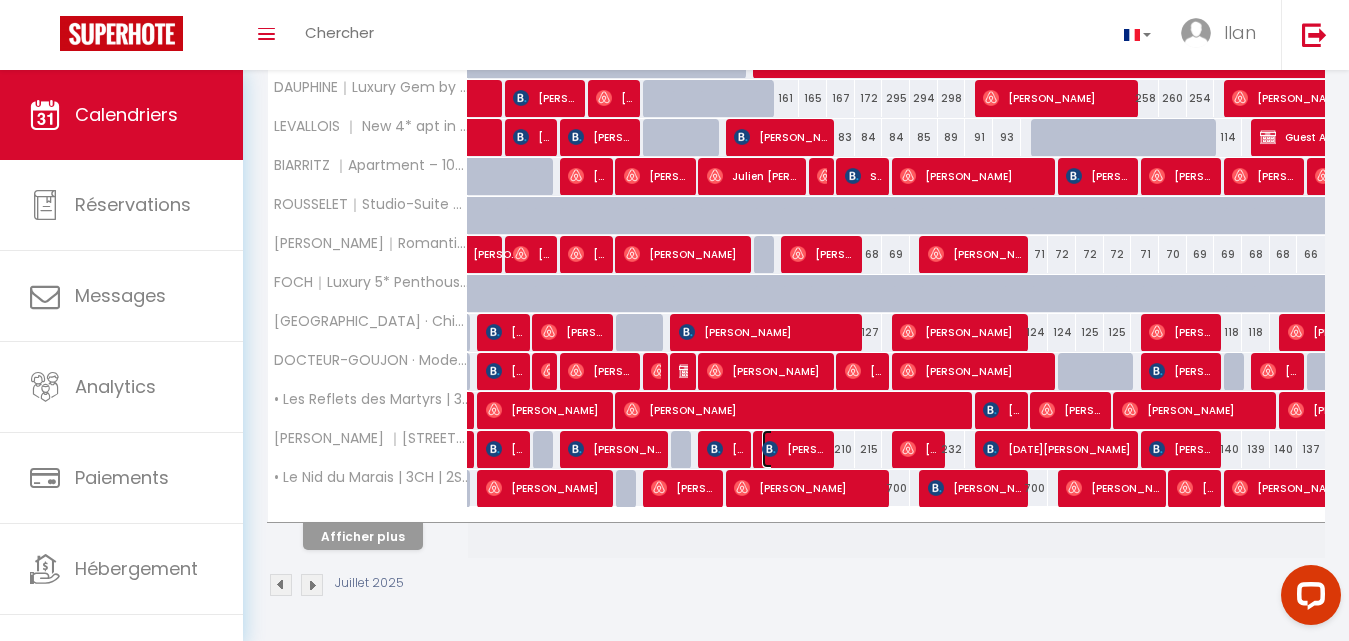 click on "[PERSON_NAME]" at bounding box center [794, 449] 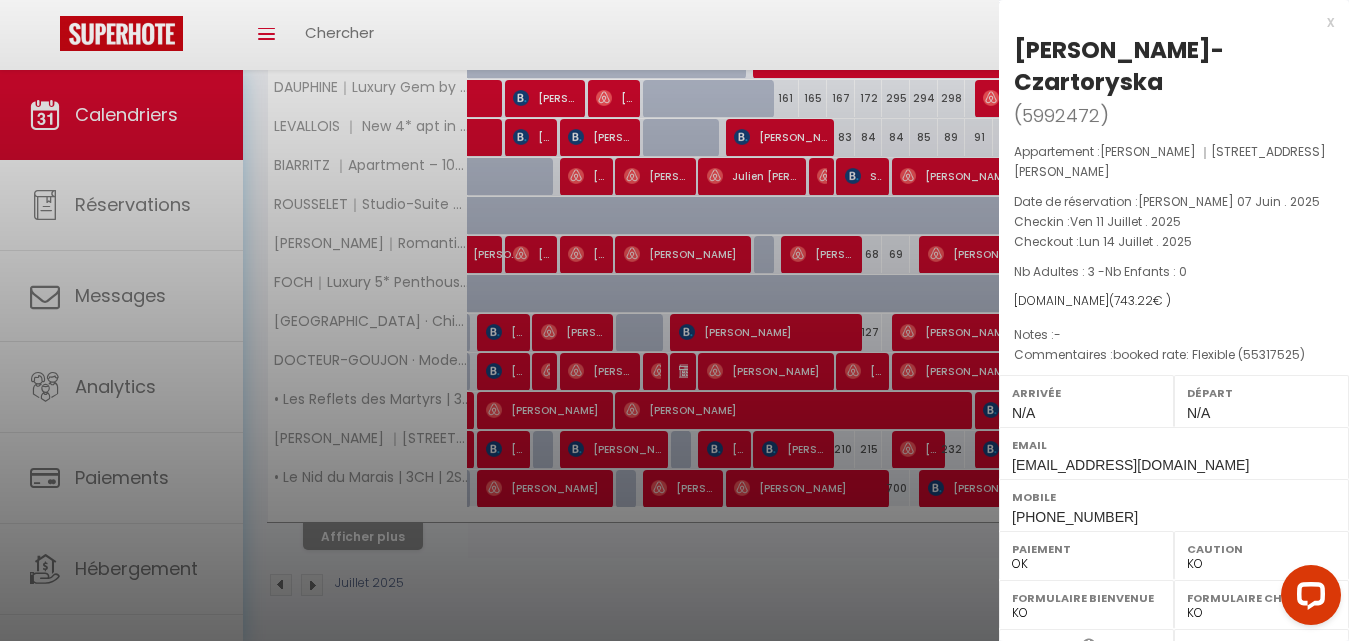 click at bounding box center (674, 320) 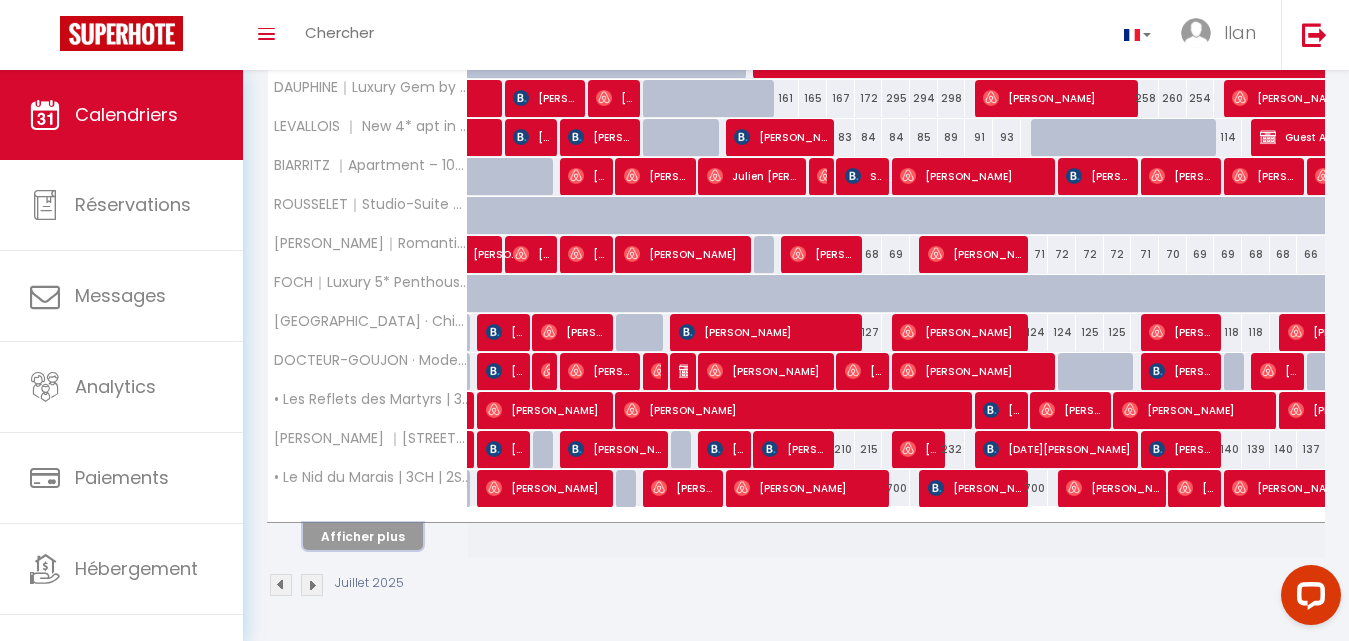 click on "Afficher plus" at bounding box center (363, 536) 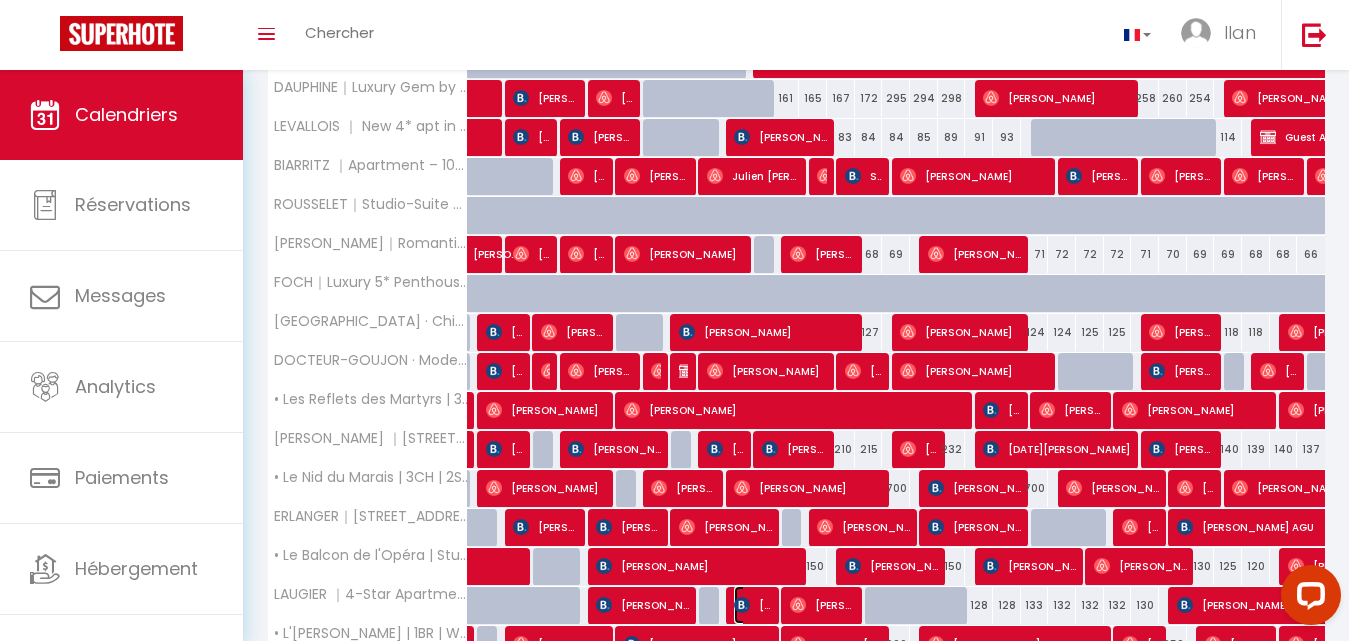 click on "[PERSON_NAME]" at bounding box center [752, 605] 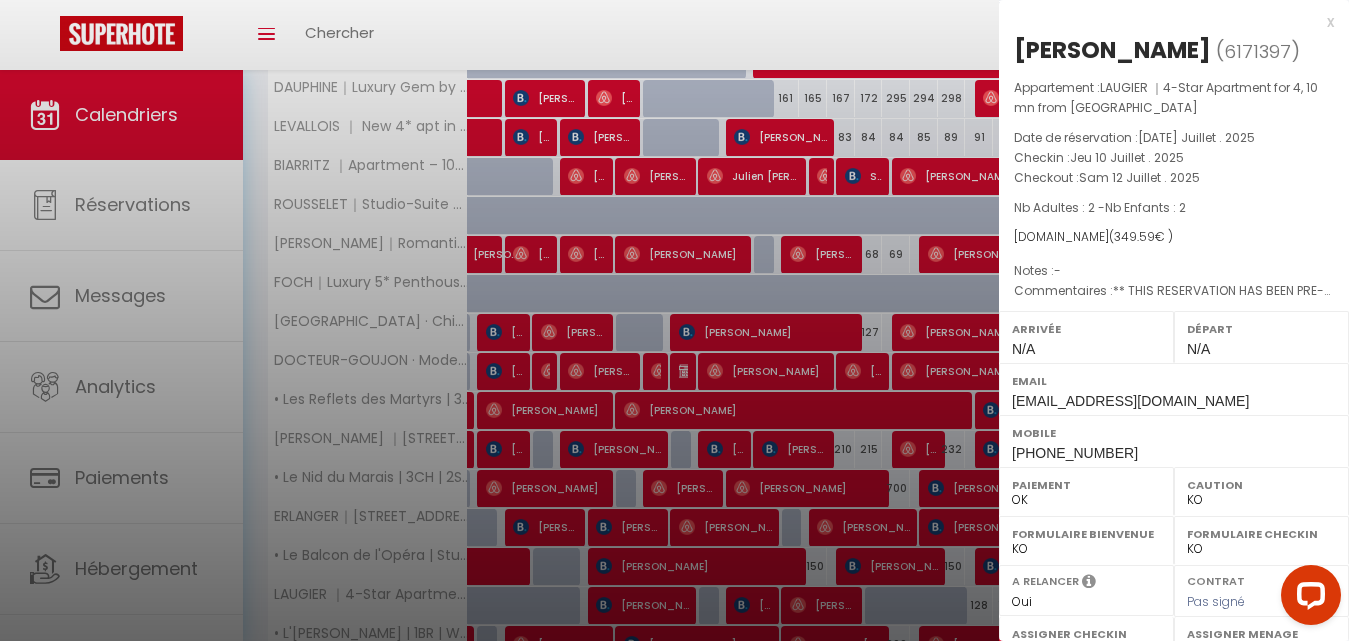 click at bounding box center [674, 320] 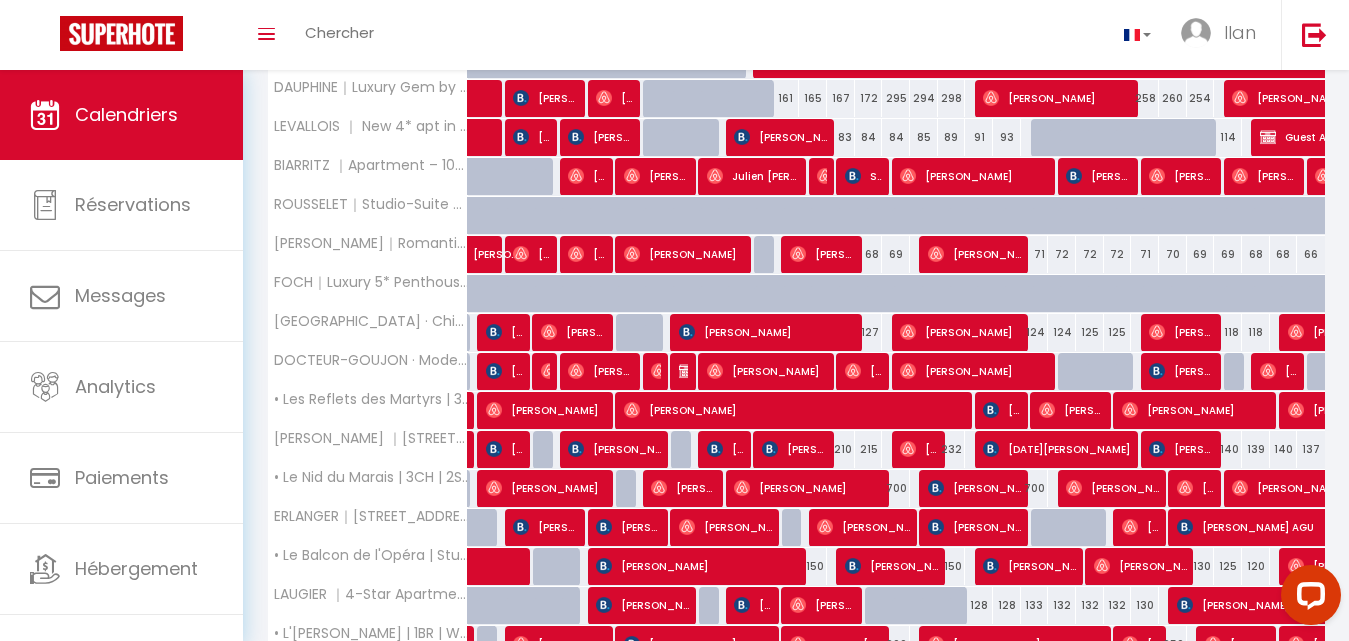 scroll, scrollTop: 1078, scrollLeft: 0, axis: vertical 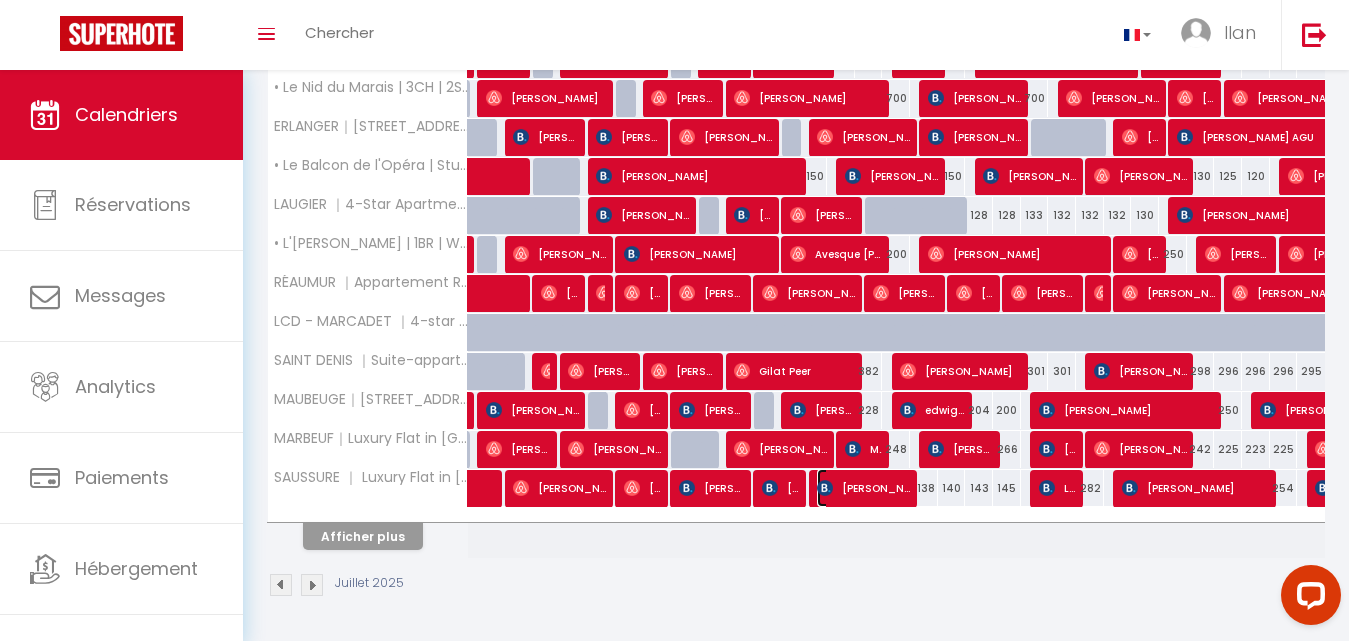 click on "Claire Gaillard De lange" at bounding box center (863, 488) 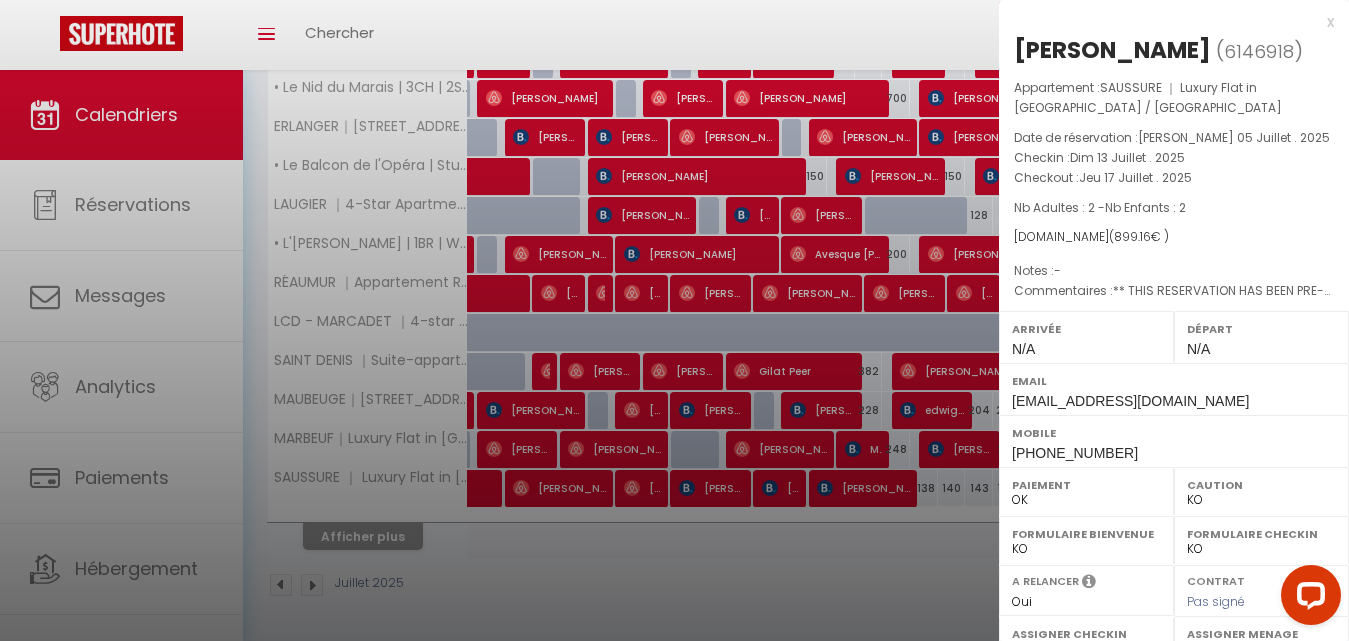 click at bounding box center [674, 320] 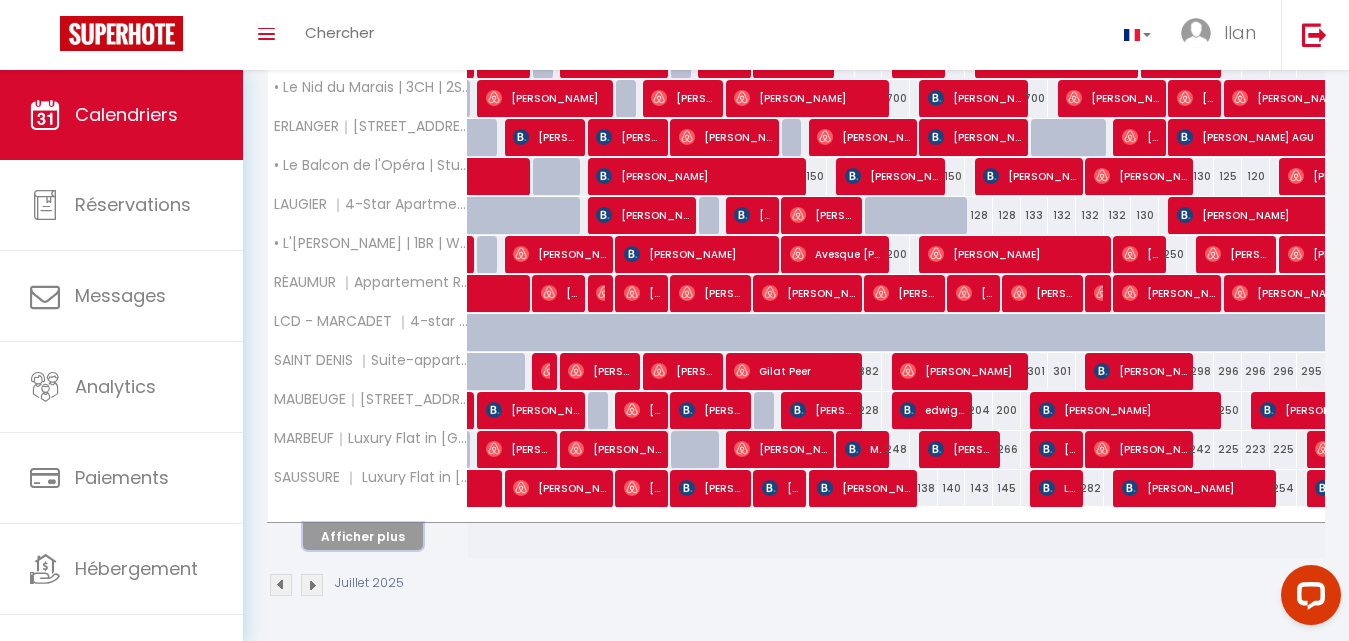 click on "Afficher plus" at bounding box center (363, 536) 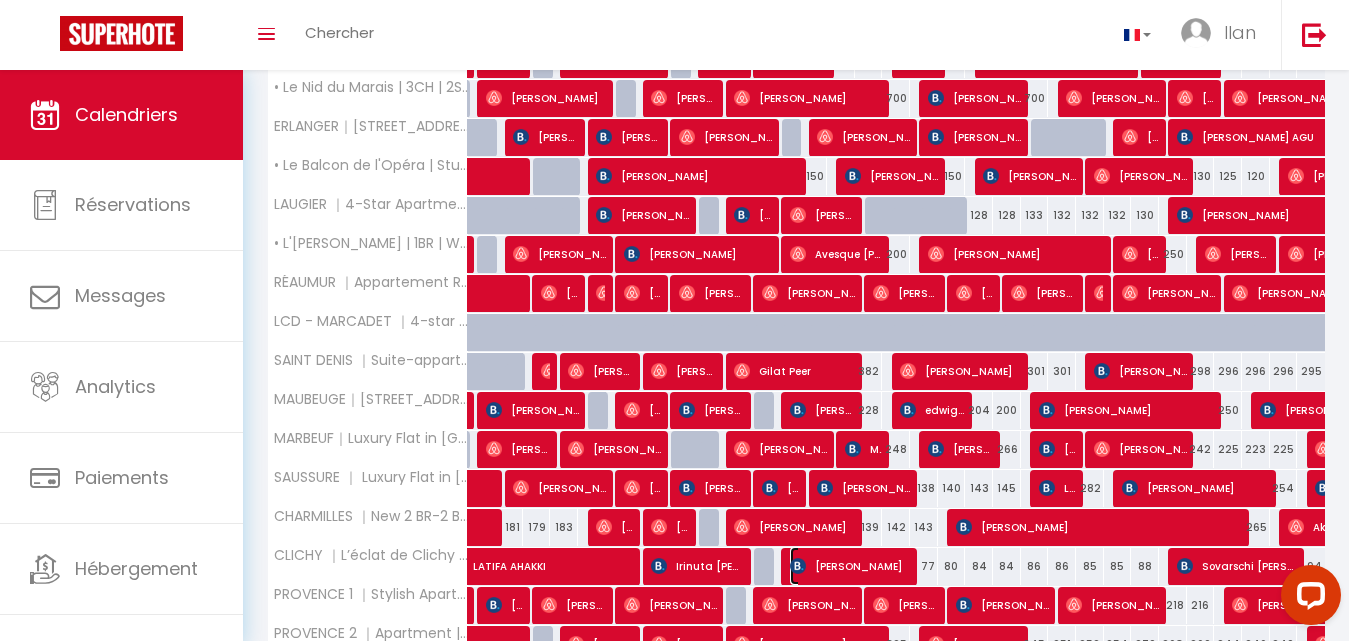 click on "Flores Antonio" at bounding box center (850, 566) 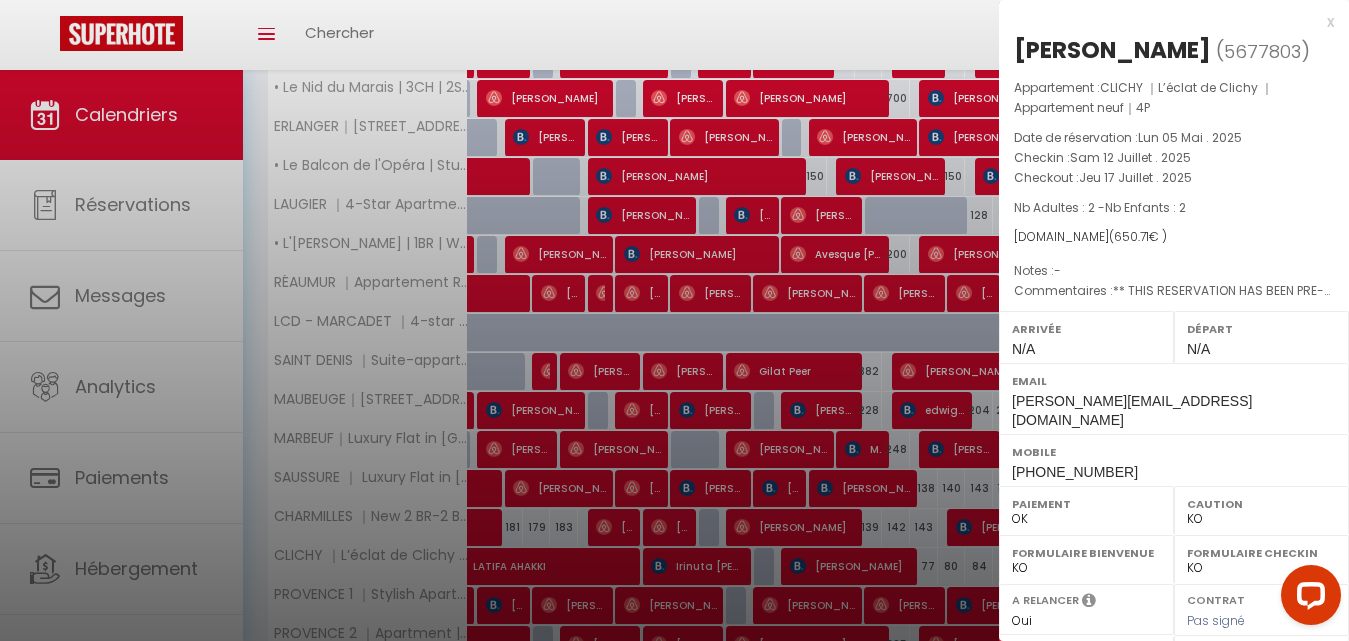 click at bounding box center (674, 320) 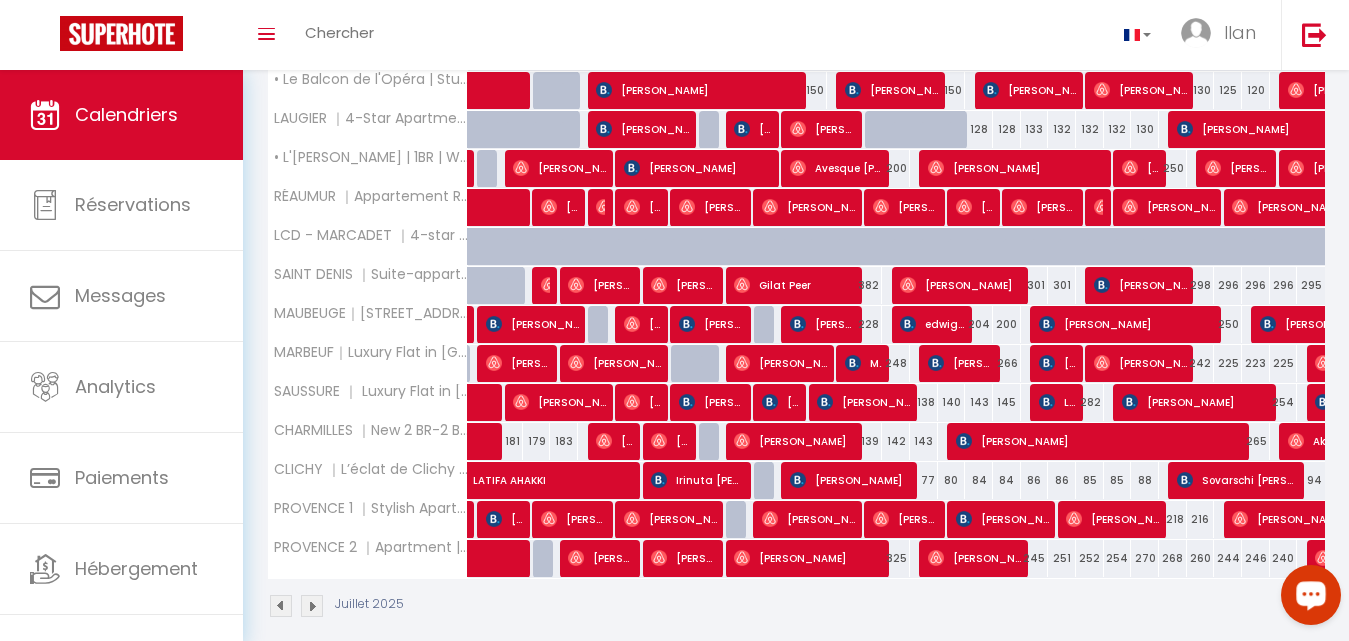 scroll, scrollTop: 1185, scrollLeft: 0, axis: vertical 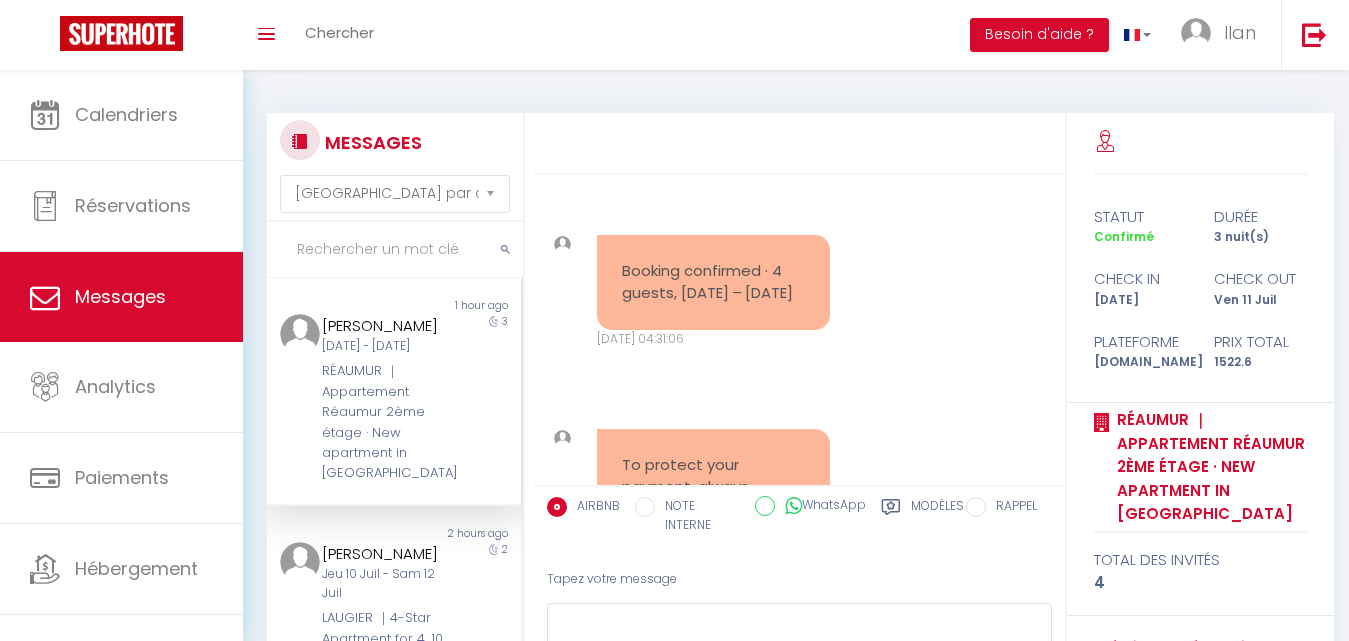 select on "message" 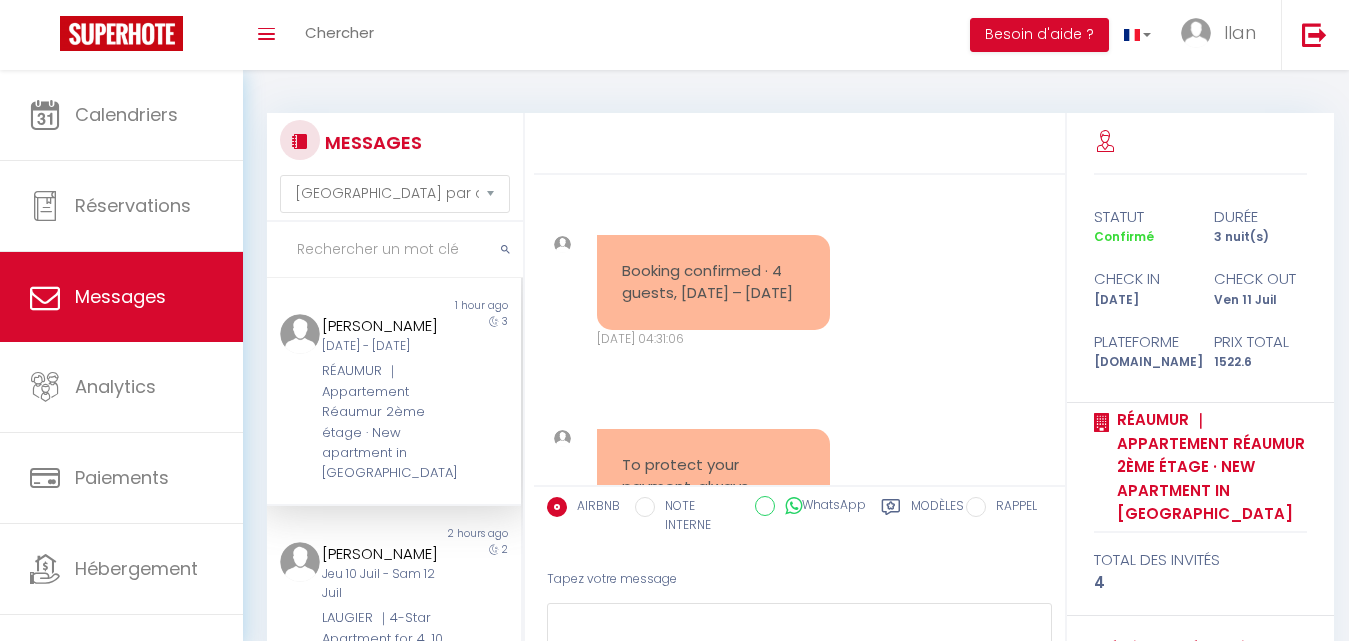 scroll, scrollTop: 16344, scrollLeft: 0, axis: vertical 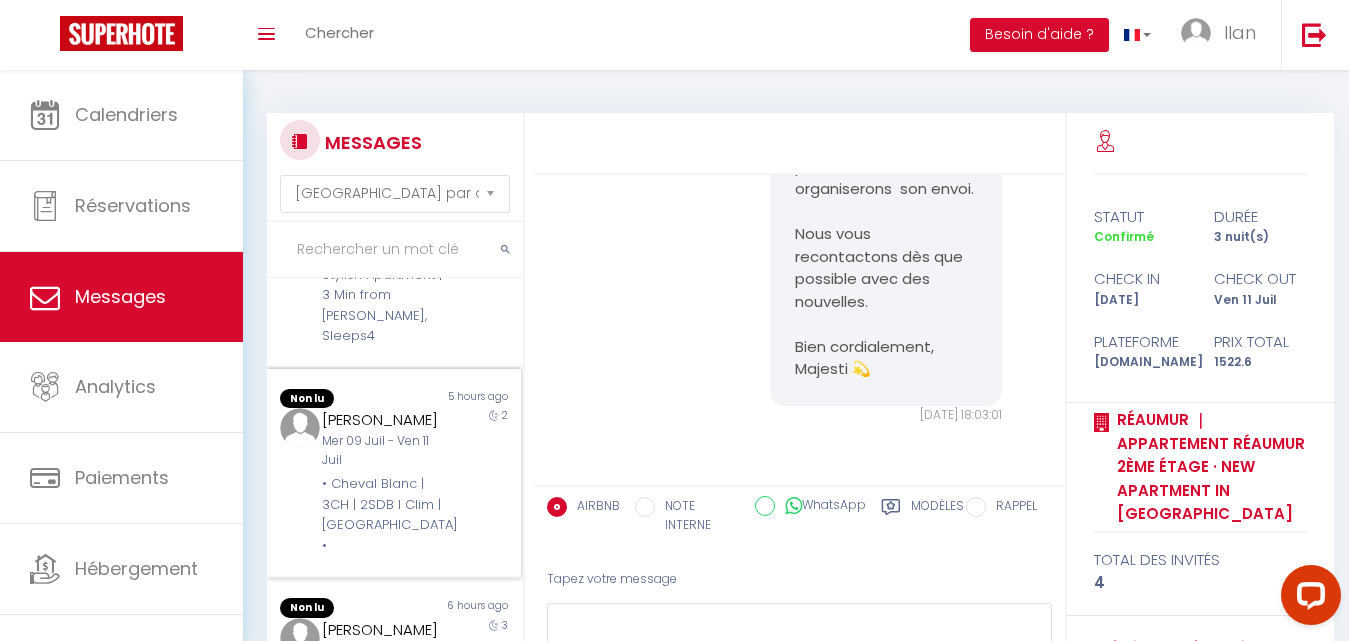 click on "Joe Haverkamp   Mer 09 Juil - Ven 11 Juil   • Cheval Blanc | 3CH | 2SDB I Clim | Louvre •" at bounding box center [383, 482] 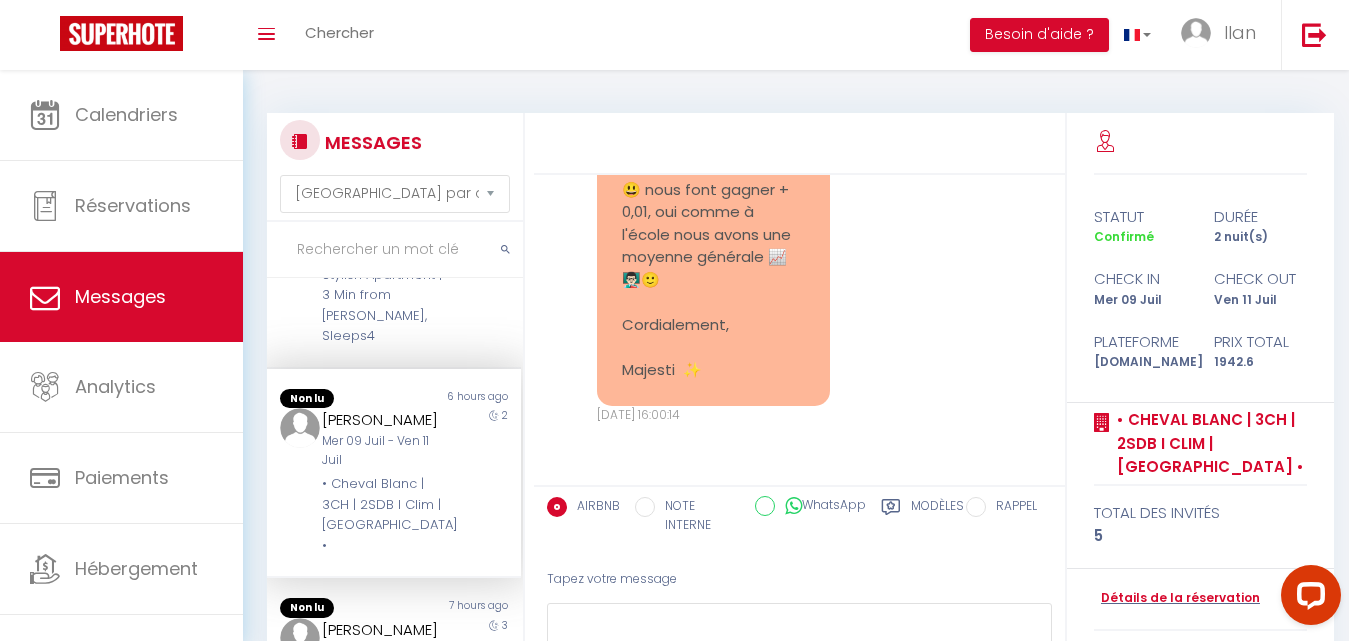 scroll, scrollTop: 124, scrollLeft: 0, axis: vertical 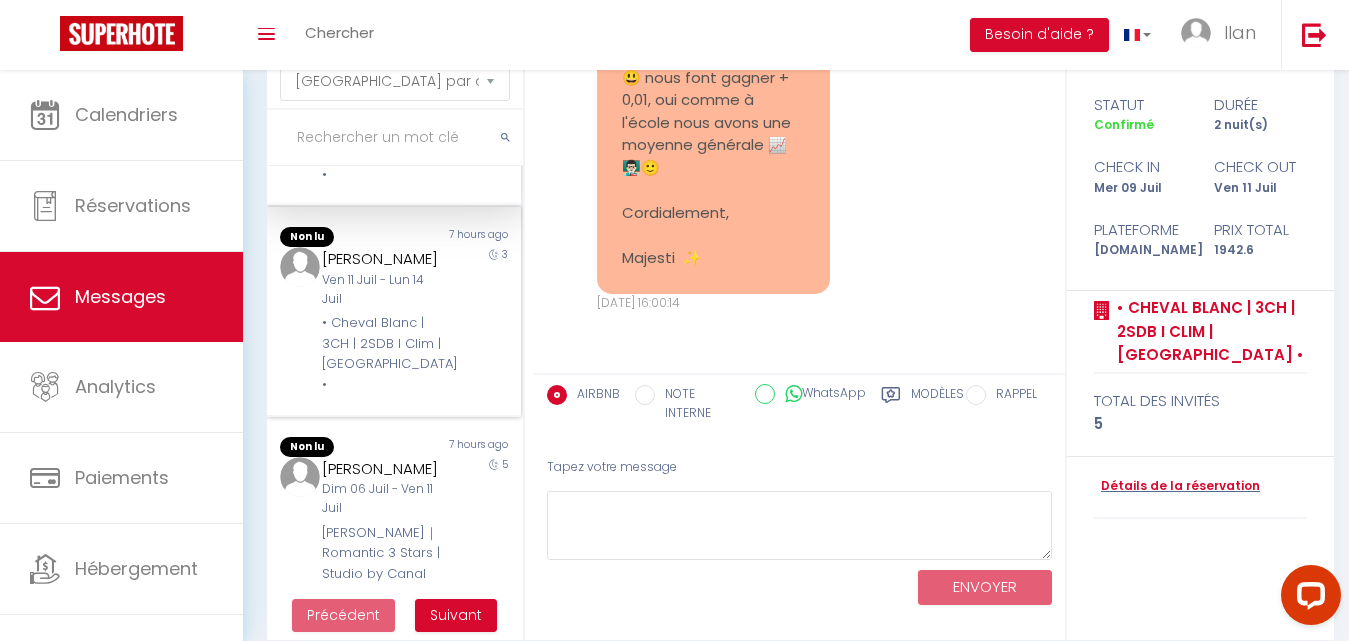 click on "• Cheval Blanc | 3CH | 2SDB I Clim | [GEOGRAPHIC_DATA] •" at bounding box center (383, 354) 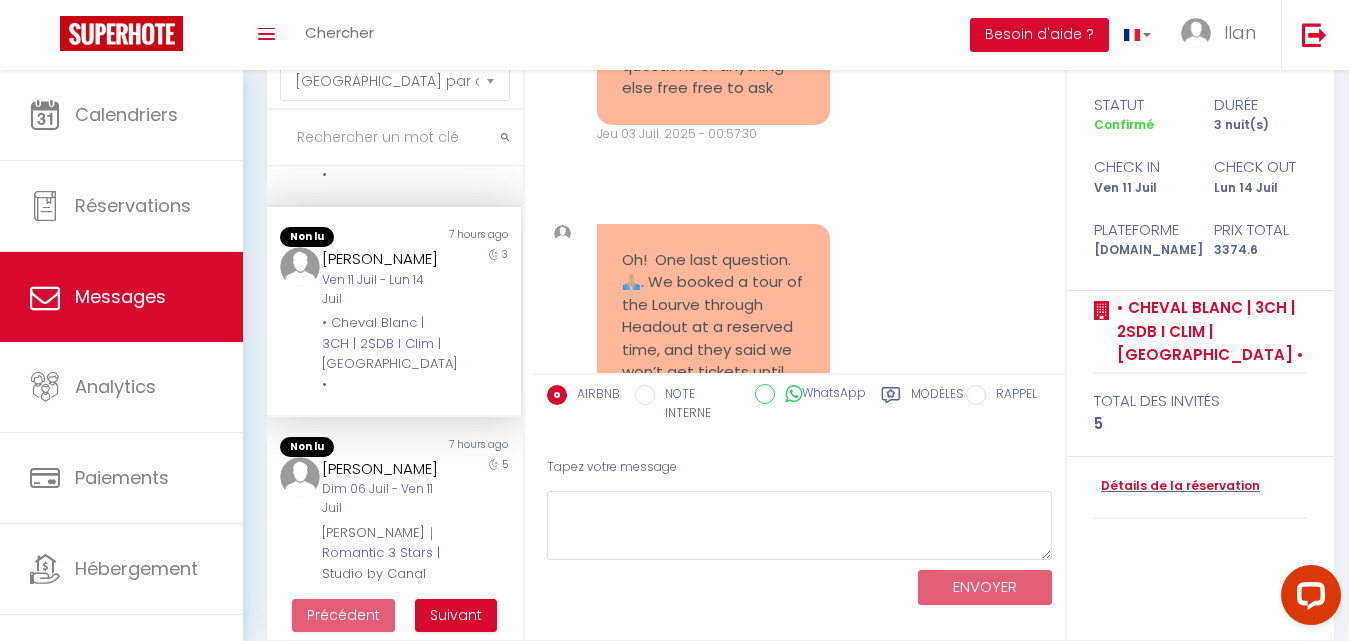 scroll, scrollTop: 15348, scrollLeft: 0, axis: vertical 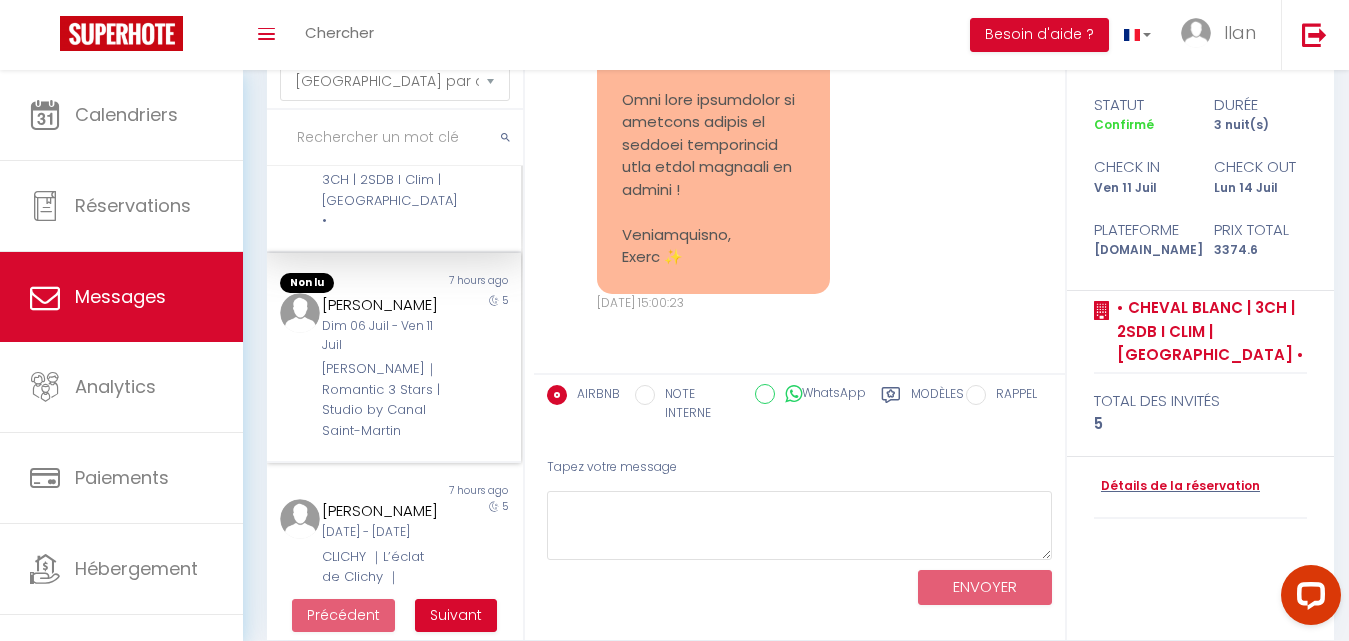 click on "[PERSON_NAME]｜Romantic 3 Stars | Studio by Canal Saint-Martin" at bounding box center (383, 400) 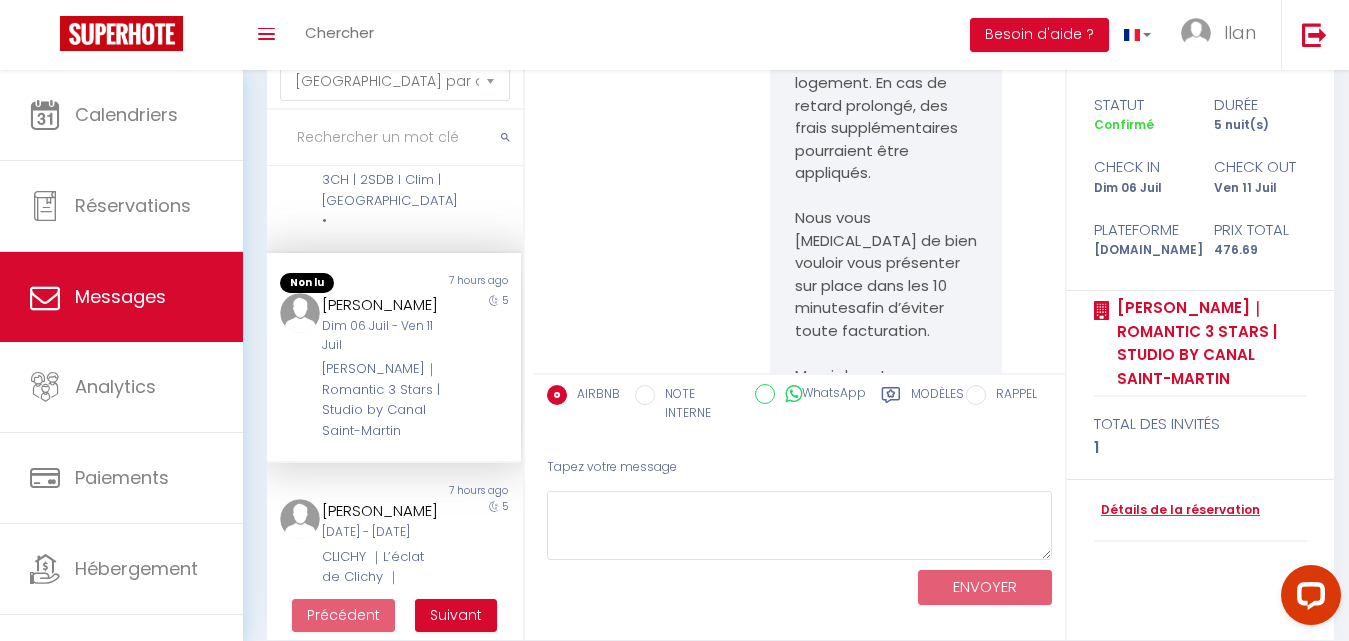 scroll, scrollTop: 17479, scrollLeft: 0, axis: vertical 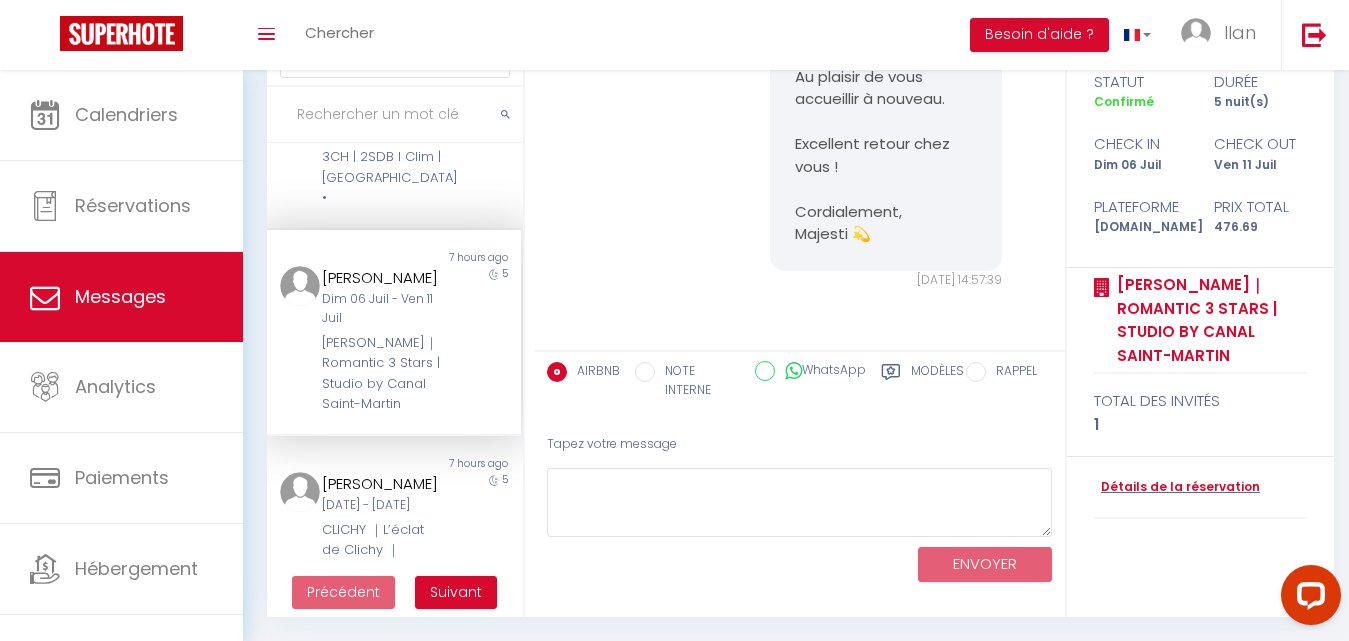 click on "MESSAGES   Trier par date de réservation   Trier par date de message       Non lu
2 hours ago
Katie Wilton   Mar 08 Juil - Ven 11 Juil   RÉAUMUR ｜Appartement Réaumur 2ème étage · New apartment in central Paris     3 Non lu
3 hours ago
Antonin HAUTIER   Jeu 10 Juil - Sam 12 Juil   LAUGIER ｜4-Star Apartment for 4, 10 mn from Champs-Élysées     2 Non lu
5 hours ago
Cheikh SAGNA   Ven 11 Juil - Dim 10 Aoû   BM · MARCADET ｜Elegant Apartment 4 stars | 10mn from Sacré-Cœur     30 Non lu
5 hours ago
Dominika Kula-Czartoryska   Ven 11 Juil - Lun 14 Juil   PÉTION ｜41 Rue Pétion 75011     3 Non lu
5 hours ago
Khanh Nguyen   Ven 11 Juil - Dim 13 Juil       2 Non lu" at bounding box center [389, 298] 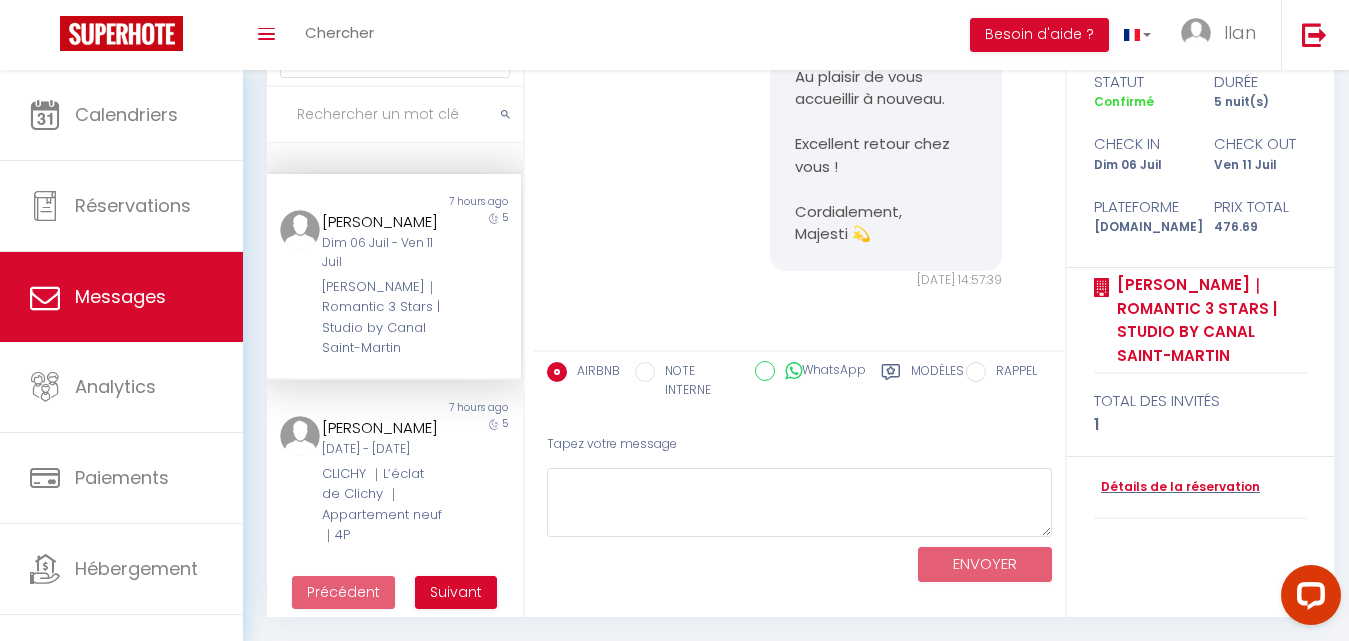 scroll, scrollTop: 1753, scrollLeft: 0, axis: vertical 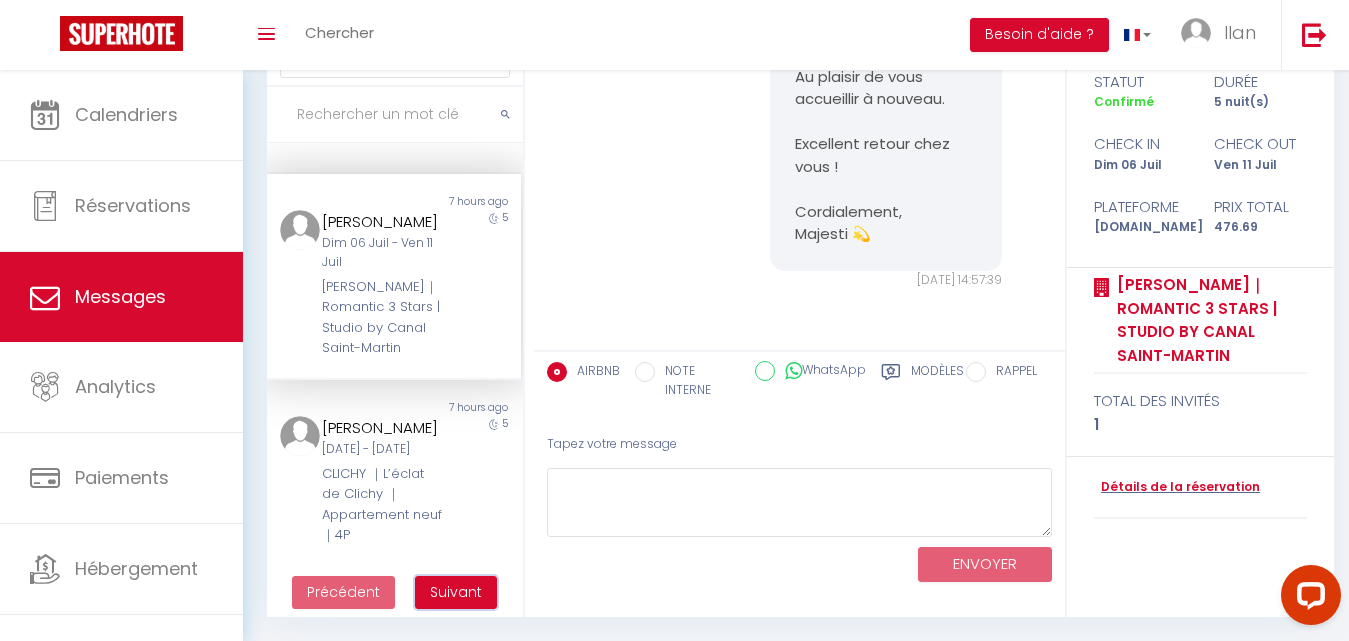 click on "Suivant" at bounding box center [456, 593] 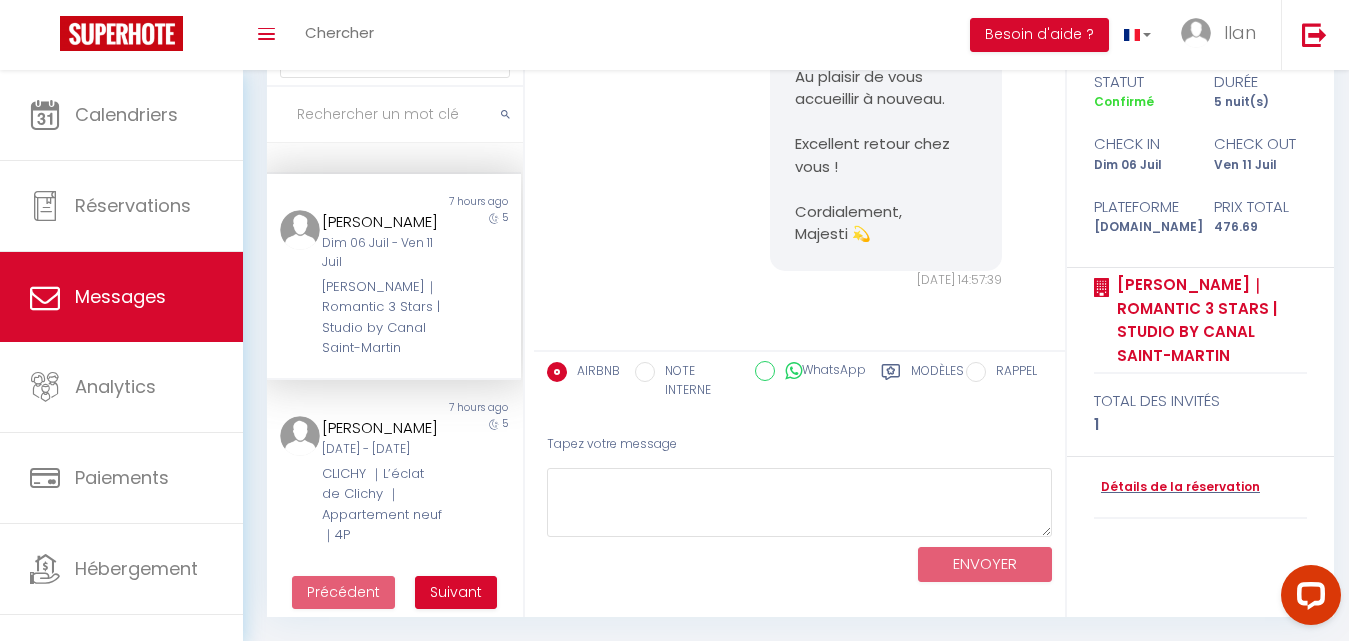 scroll, scrollTop: 70, scrollLeft: 0, axis: vertical 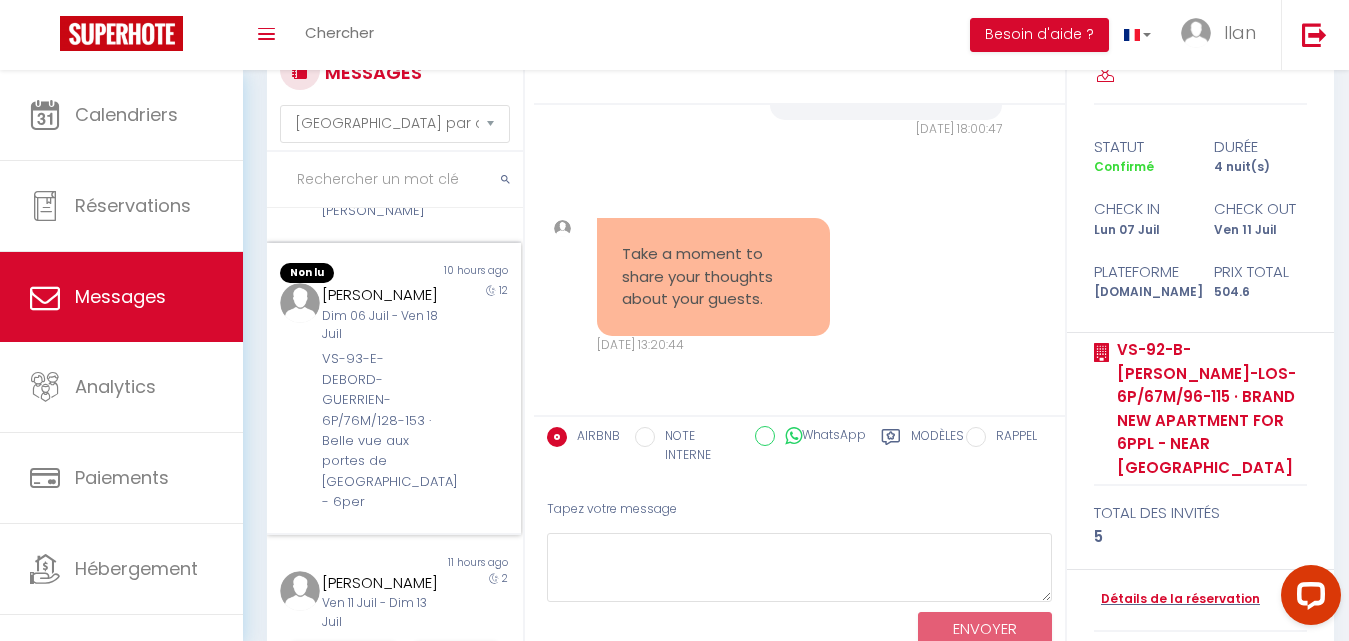 click on "12" at bounding box center (488, 398) 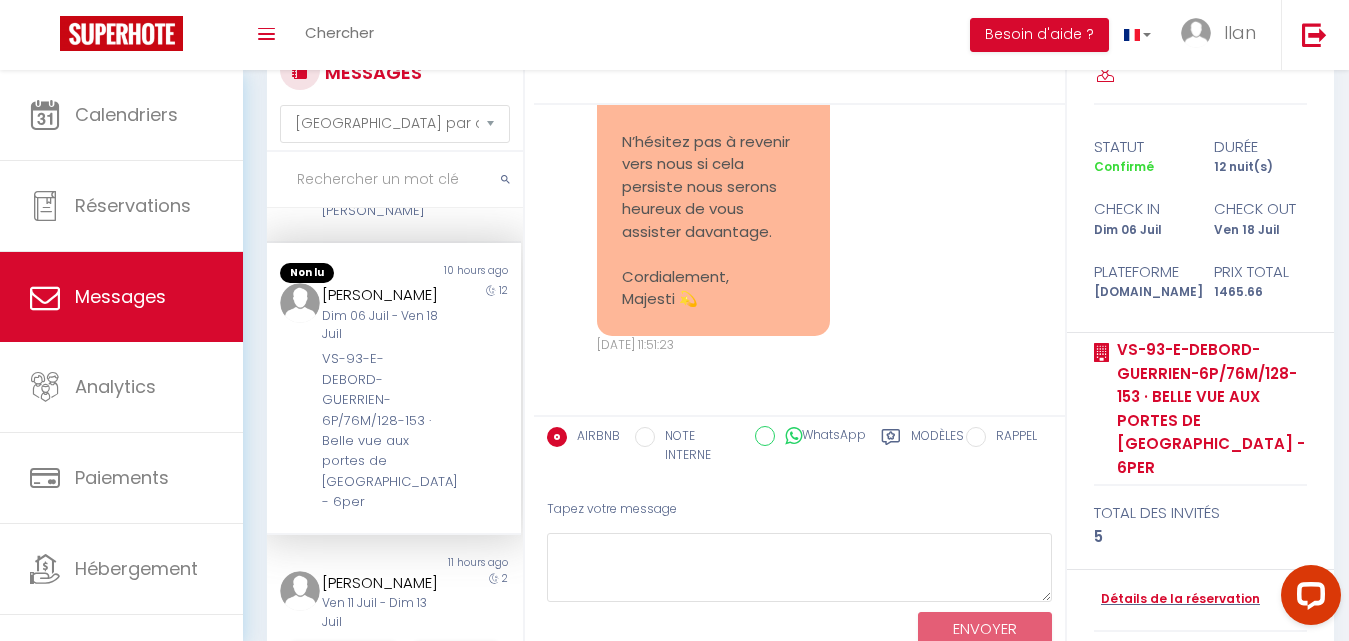 scroll, scrollTop: 14133, scrollLeft: 0, axis: vertical 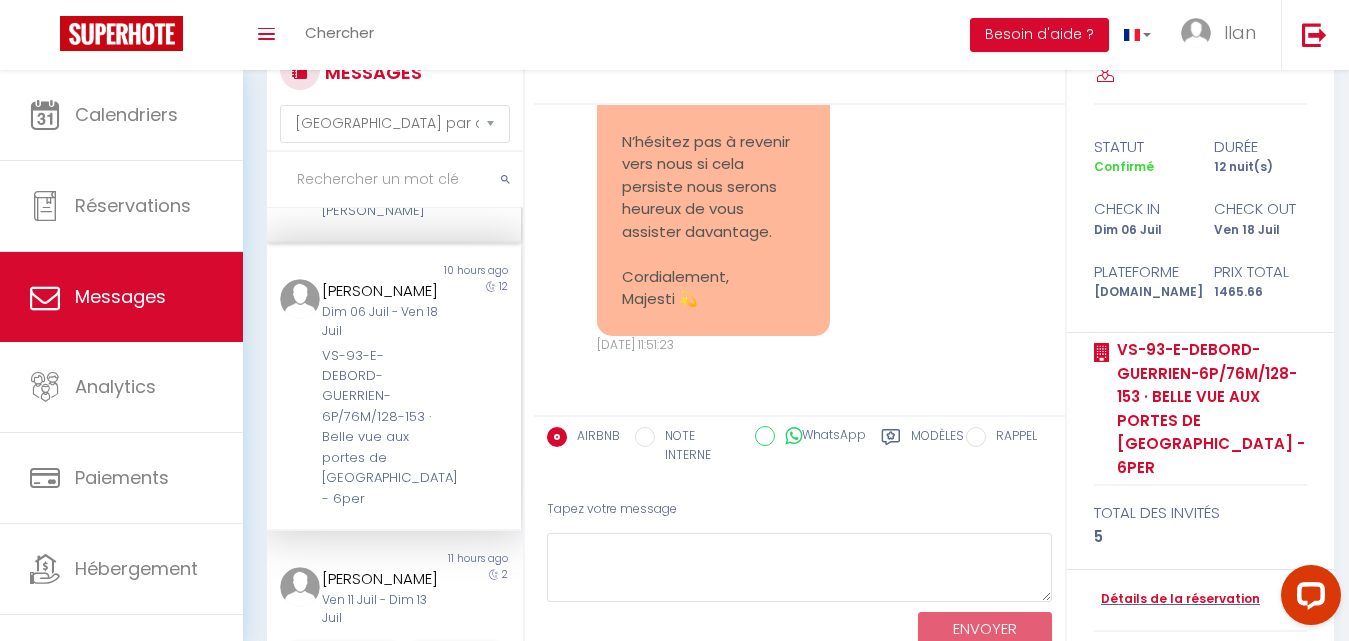click on "Mer 09 Juil - Ven 11 Juil" at bounding box center (383, 136) 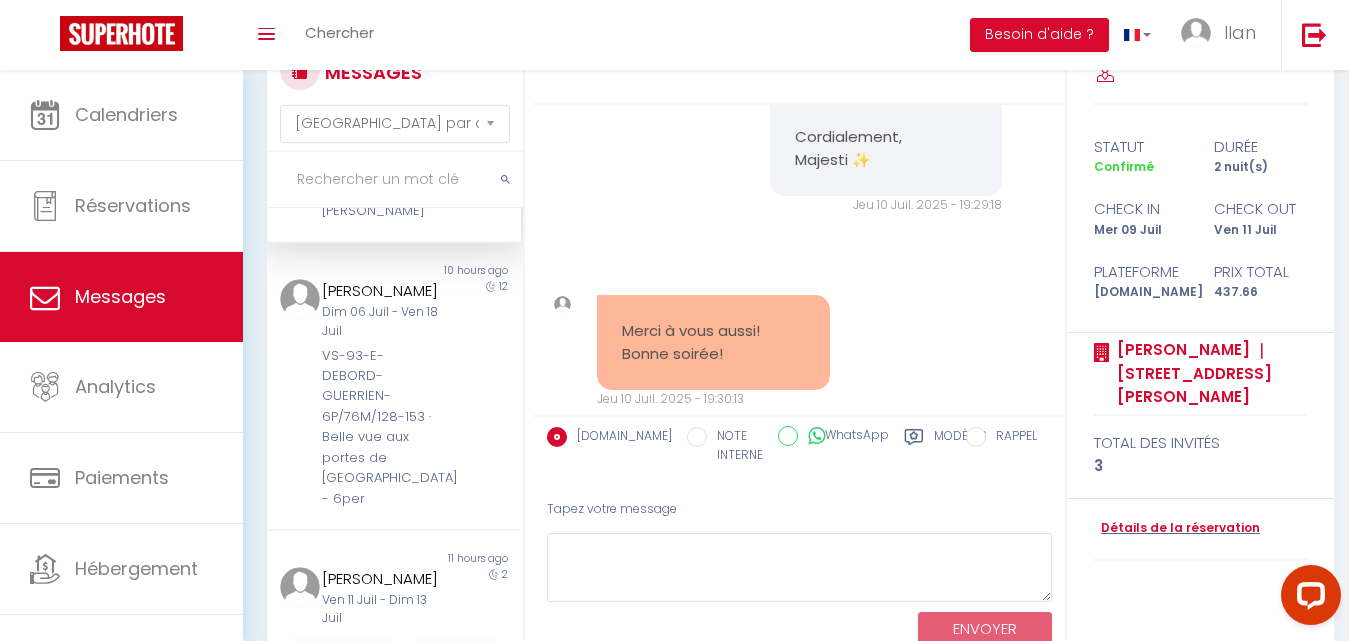 scroll, scrollTop: 15399, scrollLeft: 0, axis: vertical 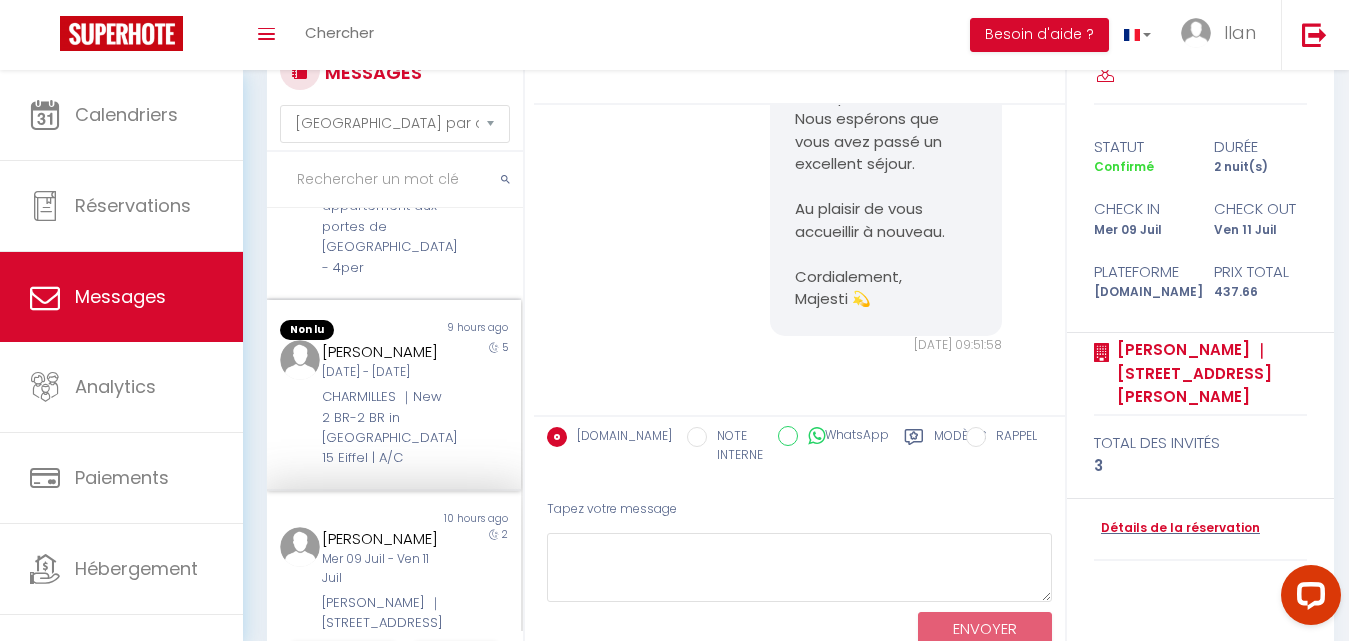 click on "CHARMILLES ｜New 2 BR-2 BR in Paris 15 Eiffel | A/C" at bounding box center [383, 428] 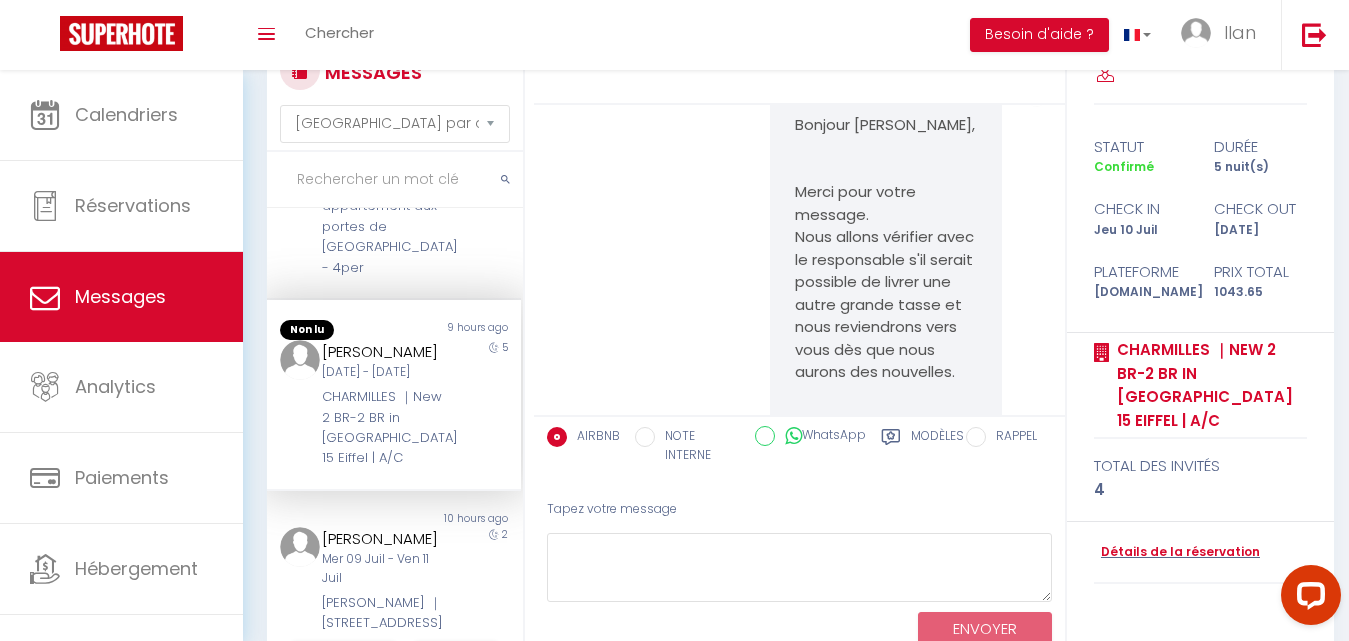 scroll, scrollTop: 13893, scrollLeft: 0, axis: vertical 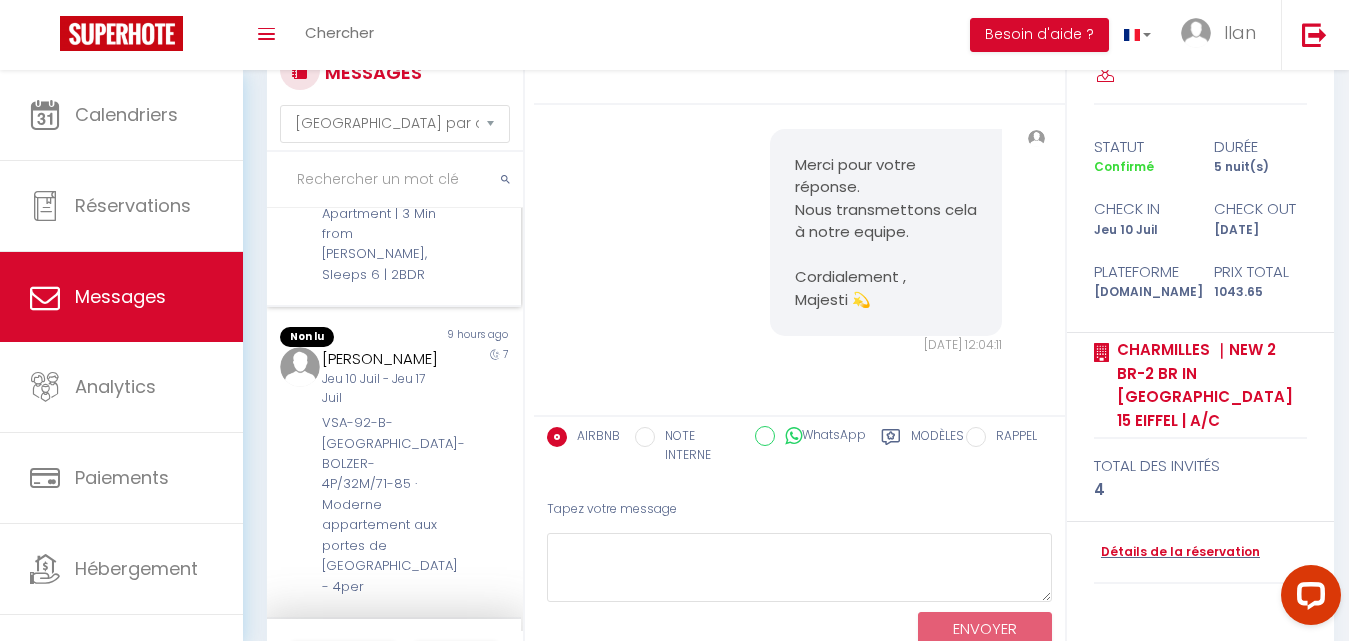 click on "Marisa Mendez   Jeu 10 Juil - Mer 16 Juil   PROVENCE 2 ｜Apartment | 3 Min from Haussmann, Sleeps 6 | 2BDR" at bounding box center [383, 201] 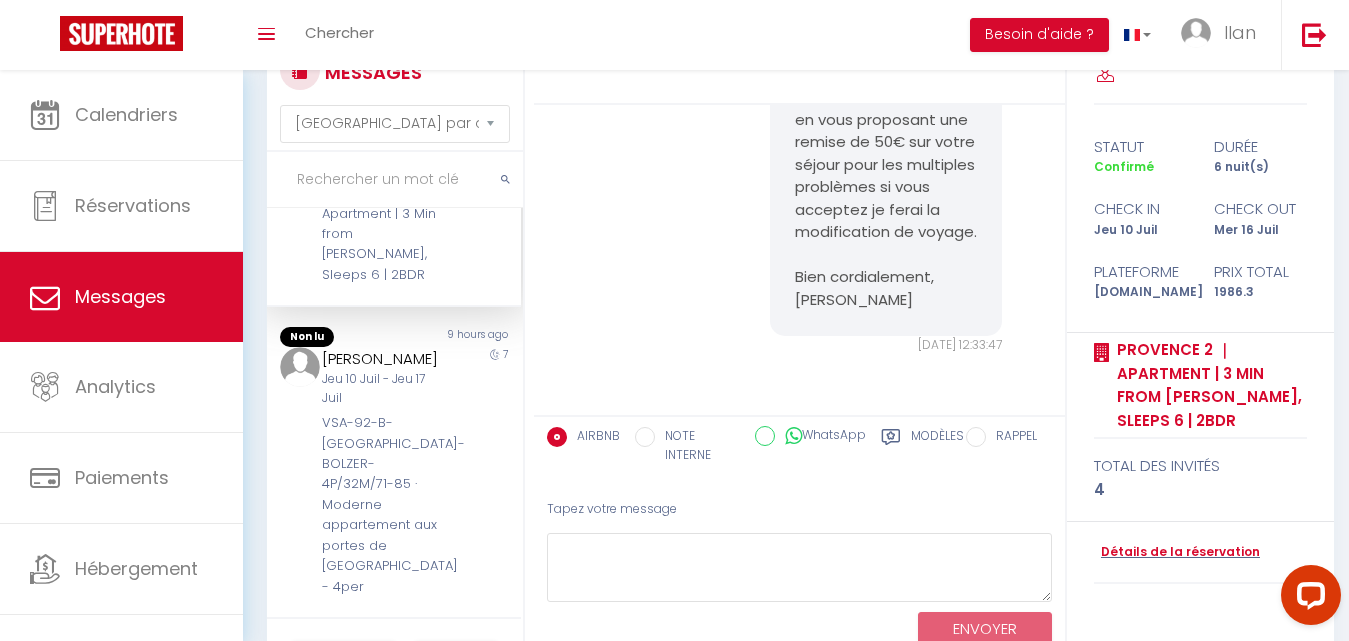 scroll, scrollTop: 13180, scrollLeft: 0, axis: vertical 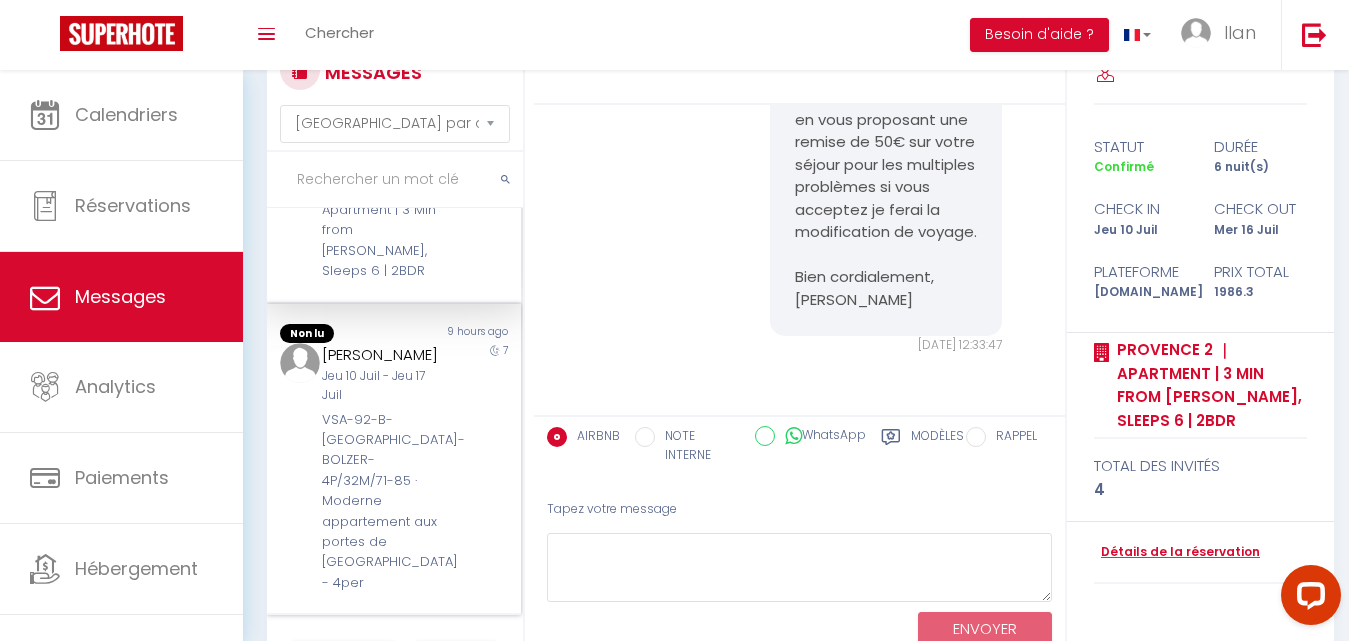 click on "Matteo Machella" at bounding box center (383, 355) 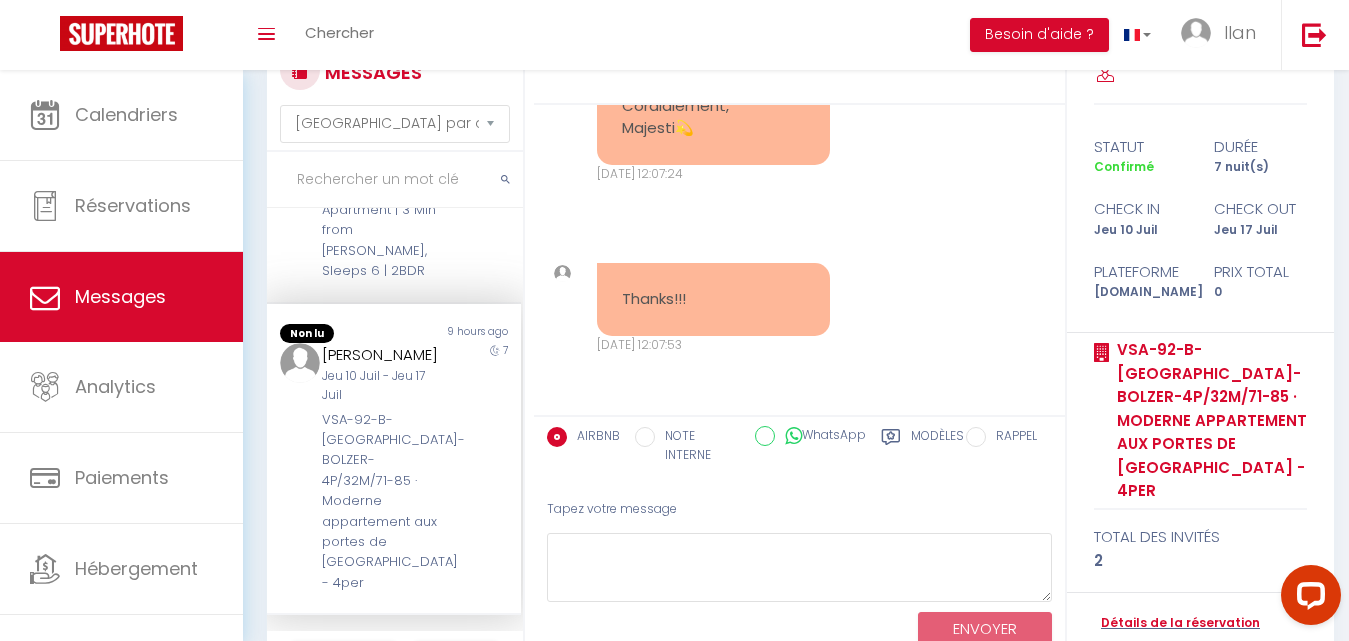 scroll, scrollTop: 13410, scrollLeft: 0, axis: vertical 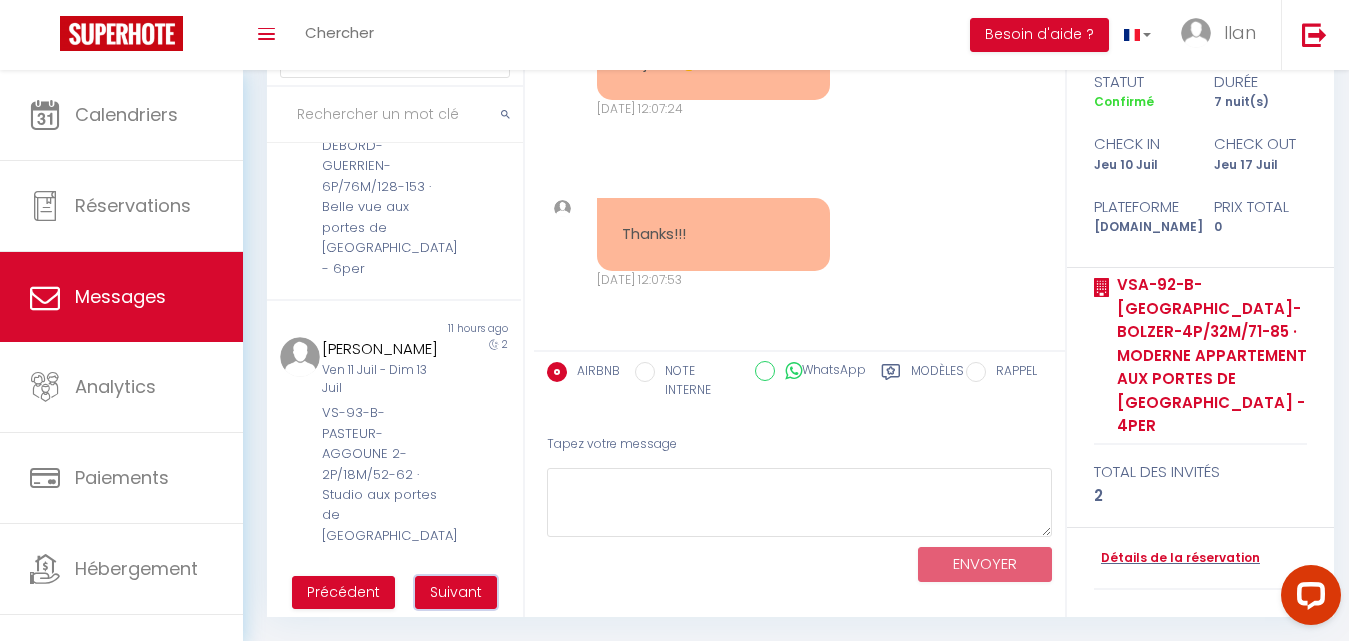 click on "Suivant" at bounding box center [456, 592] 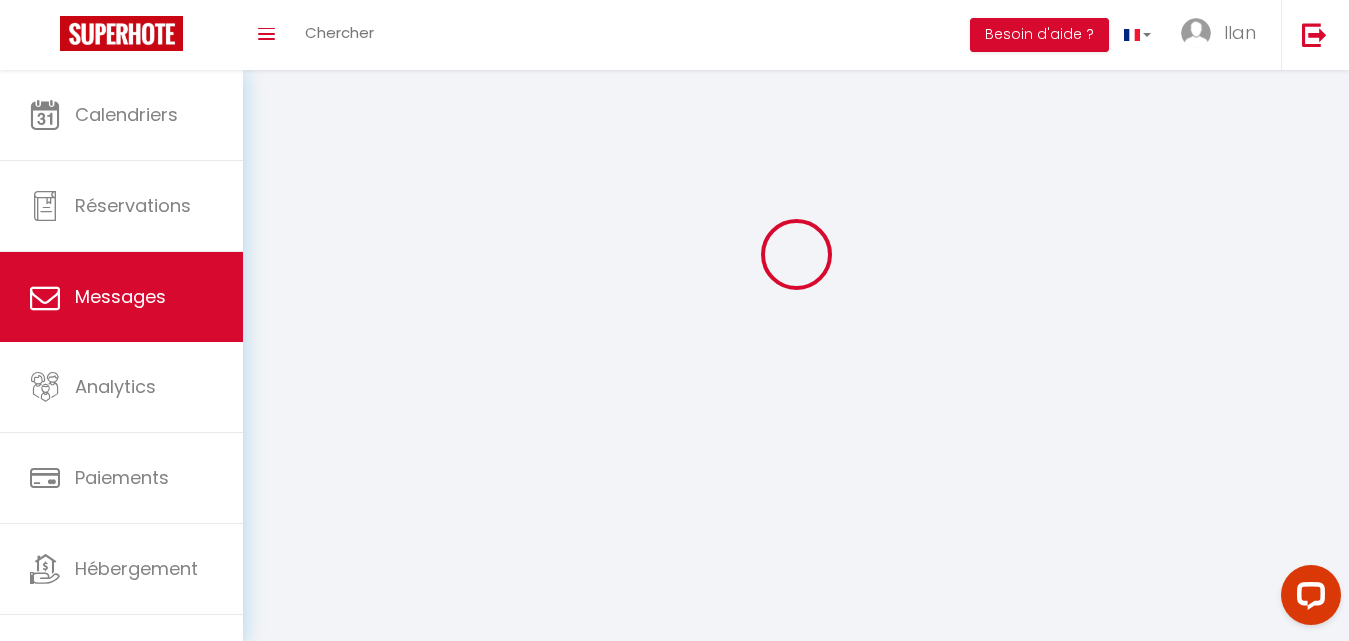 scroll, scrollTop: 70, scrollLeft: 0, axis: vertical 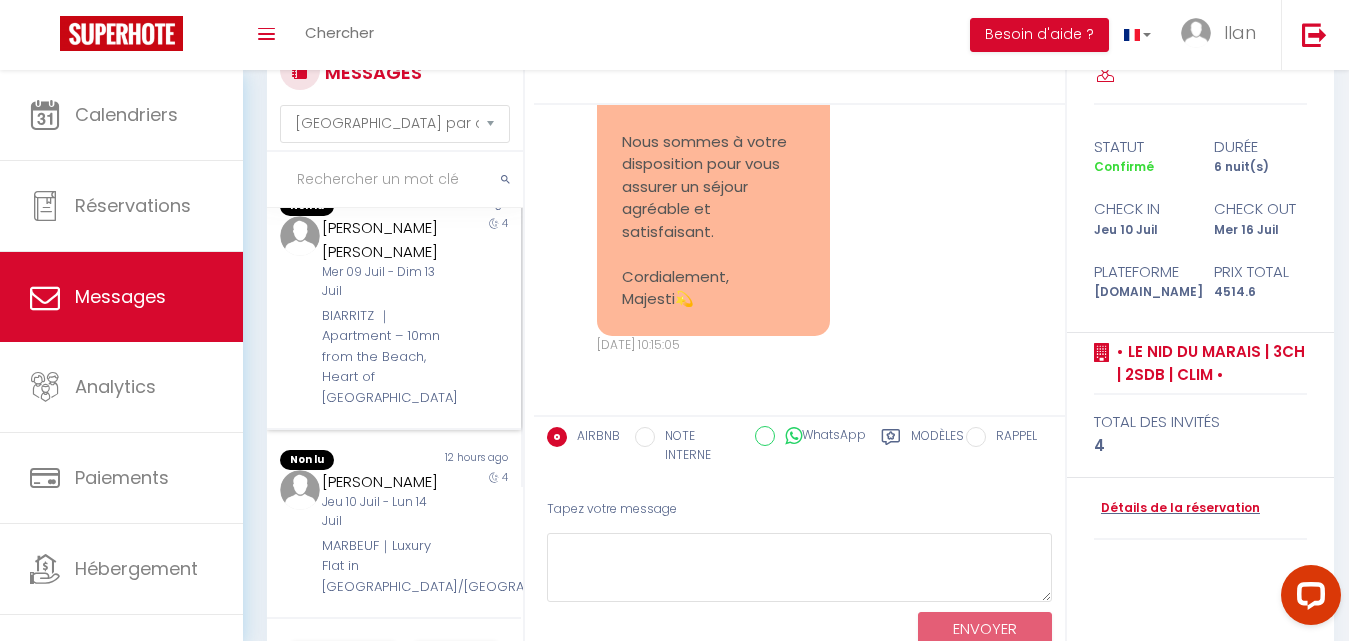 click on "4" at bounding box center [488, 312] 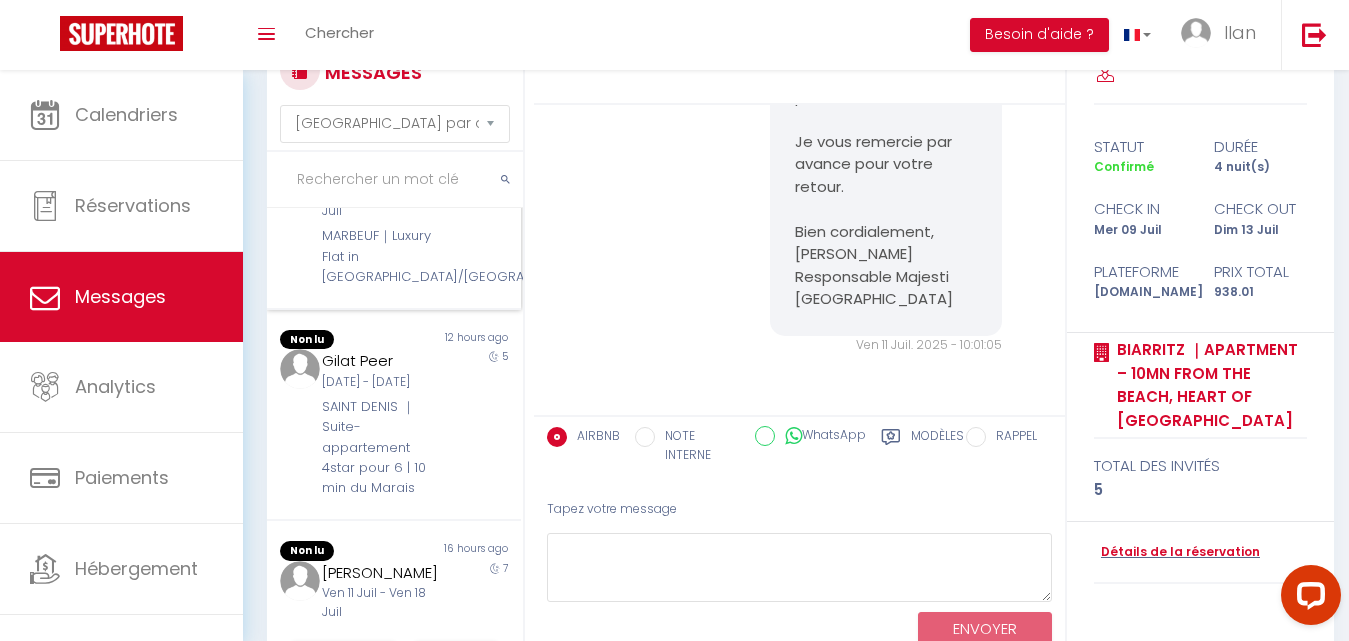 click on "Josafath Jaimes Jaimes   Jeu 10 Juil - Lun 14 Juil   MARBEUF｜Luxury Flat in Champs Elysées/Triangle d Or" at bounding box center [383, 224] 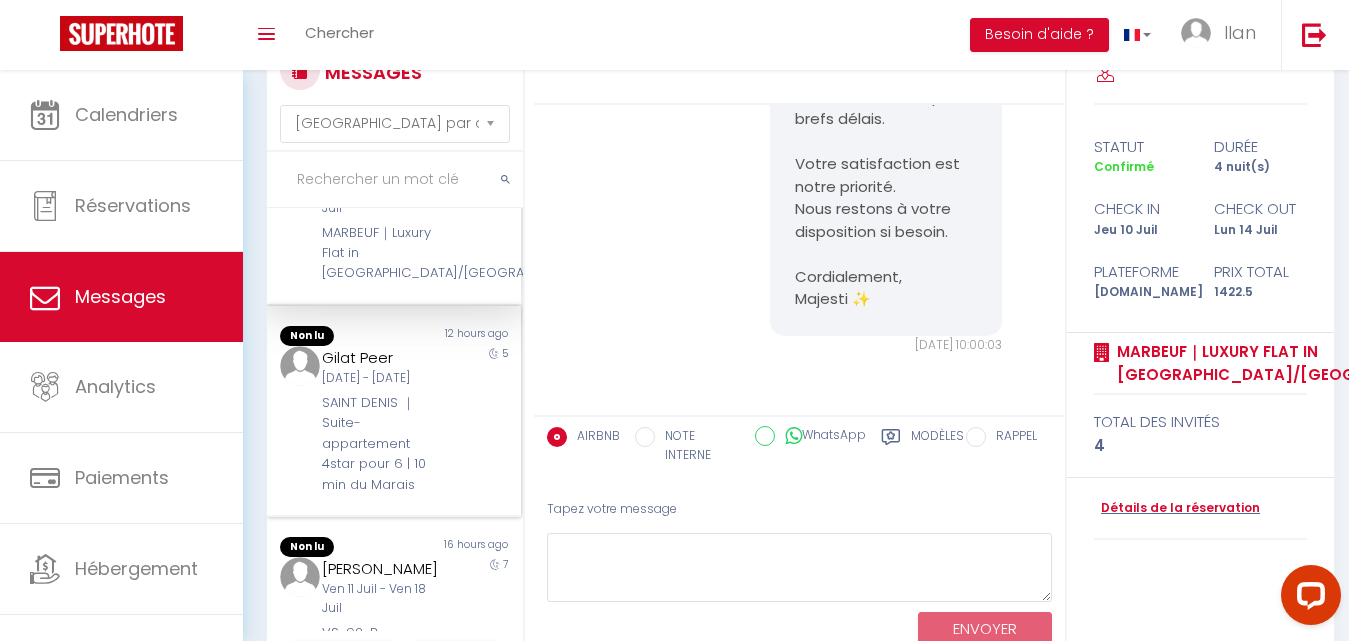 click on "Gilat Peer" at bounding box center [383, 358] 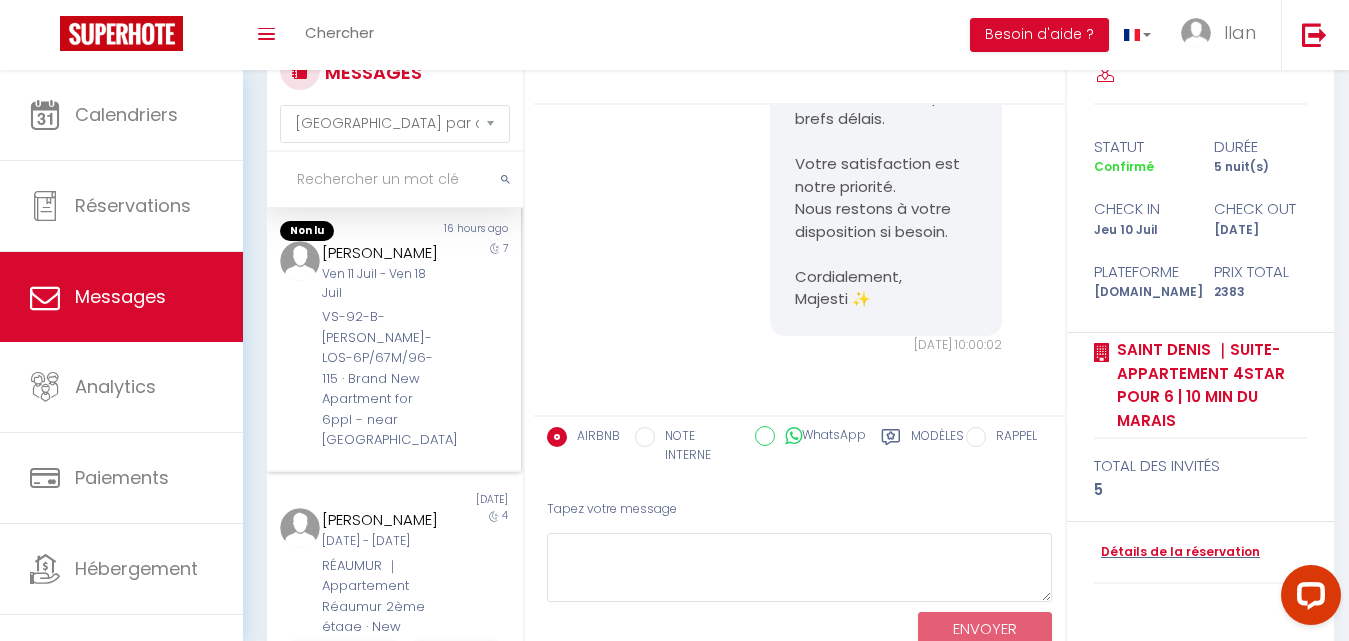 click on "Christian Mukendi Luabeya" at bounding box center [383, 253] 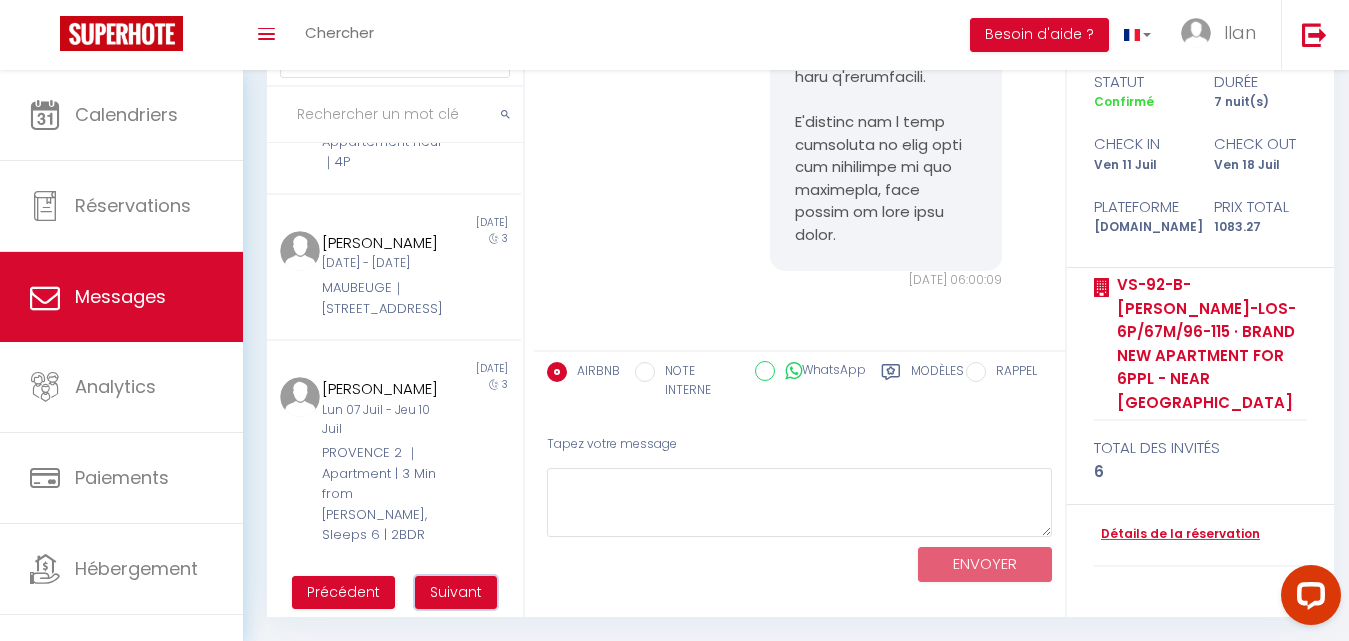 click on "Suivant" at bounding box center (456, 592) 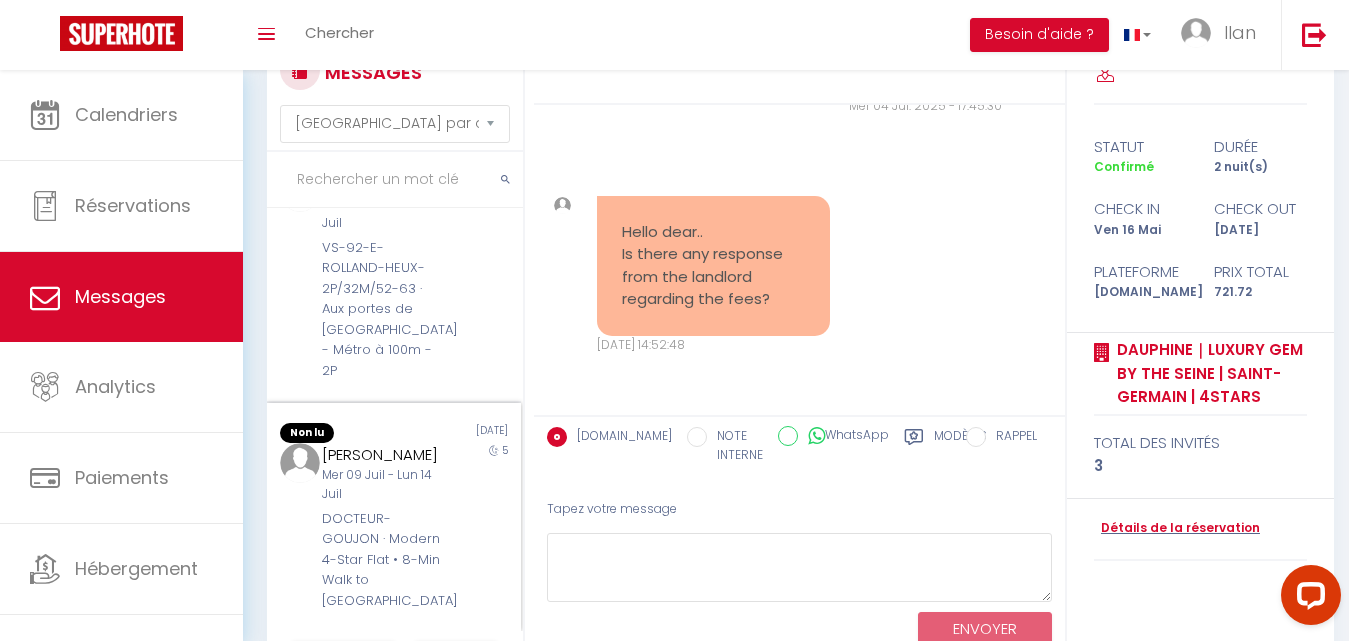click on "Timofei Ananin   Mer 09 Juil - Lun 14 Juil   DOCTEUR-GOUJON  · Modern 4-Star Flat • 8-Min Walk to Gare de Lyon" at bounding box center [383, 527] 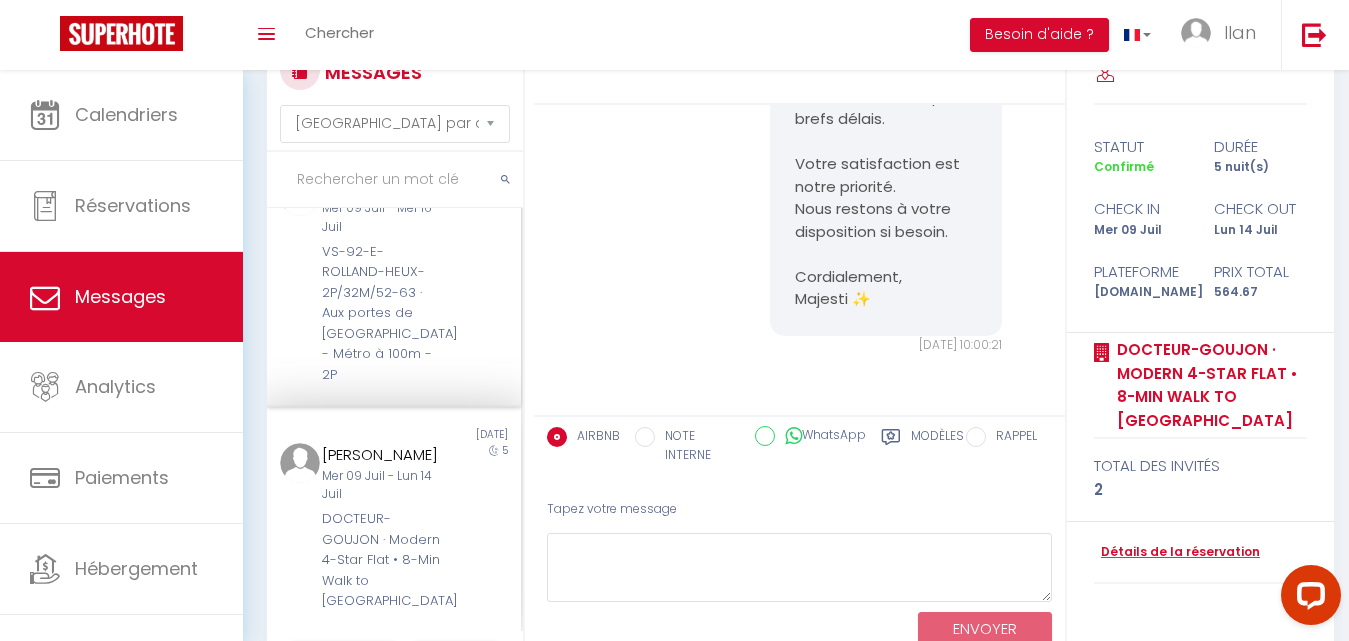 click on "VS-92-E-ROLLAND-HEUX-2P/32M/52-63 · Aux portes de Paris - Métro à 100m - 2P" at bounding box center [383, 313] 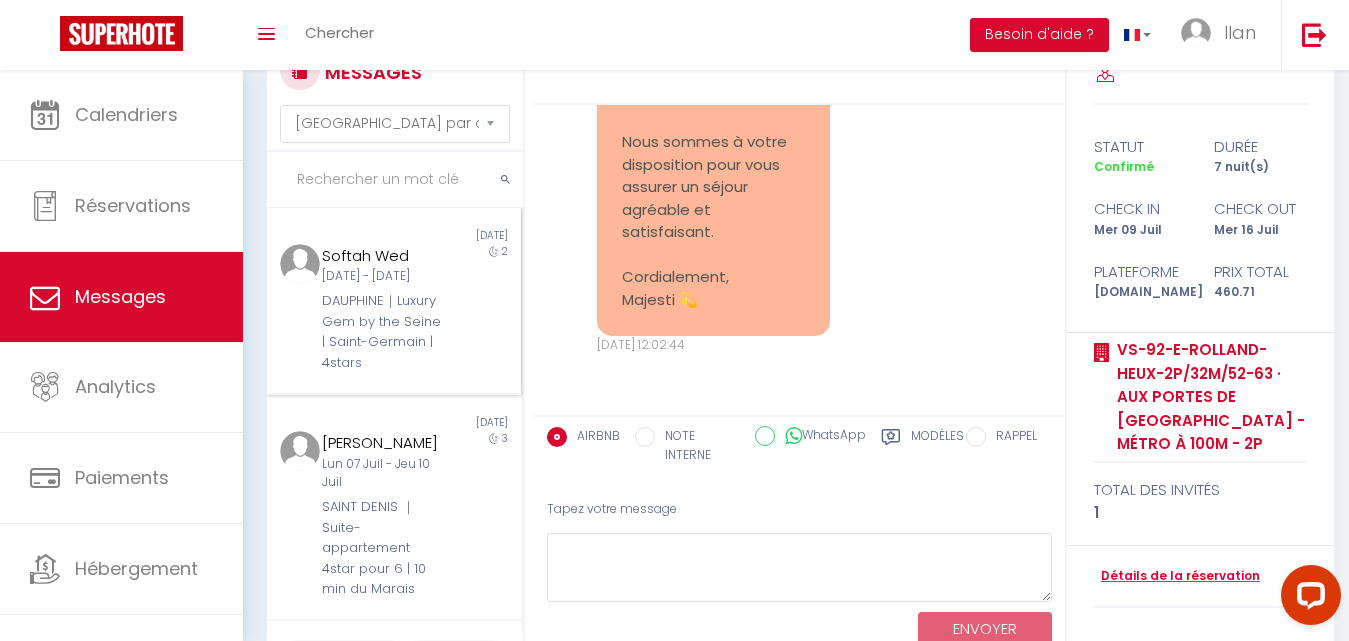 click on "Softah Wed   Ven 16 Mai - Dim 18 Mai   DAUPHINE｜Luxury Gem by the Seine  |  Saint-Germain | 4stars" at bounding box center [383, 308] 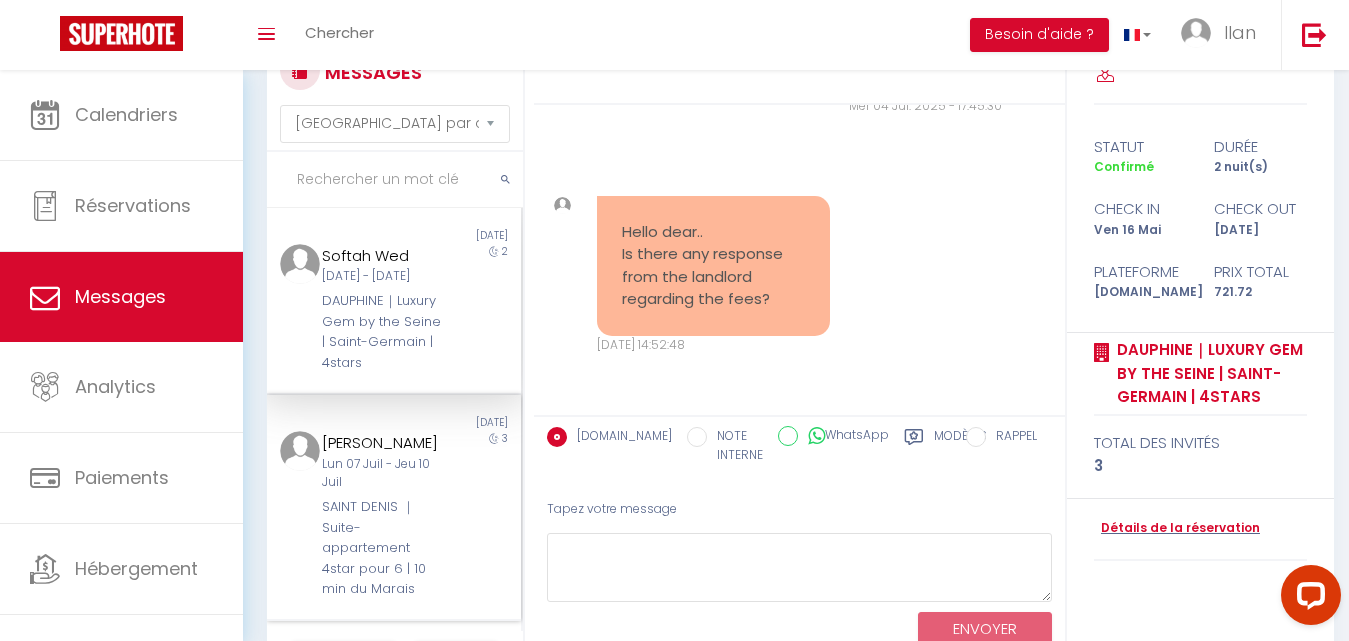click on "SAINT DENIS ｜Suite-appartement 4star pour 6 | 10 min du Marais" at bounding box center (383, 548) 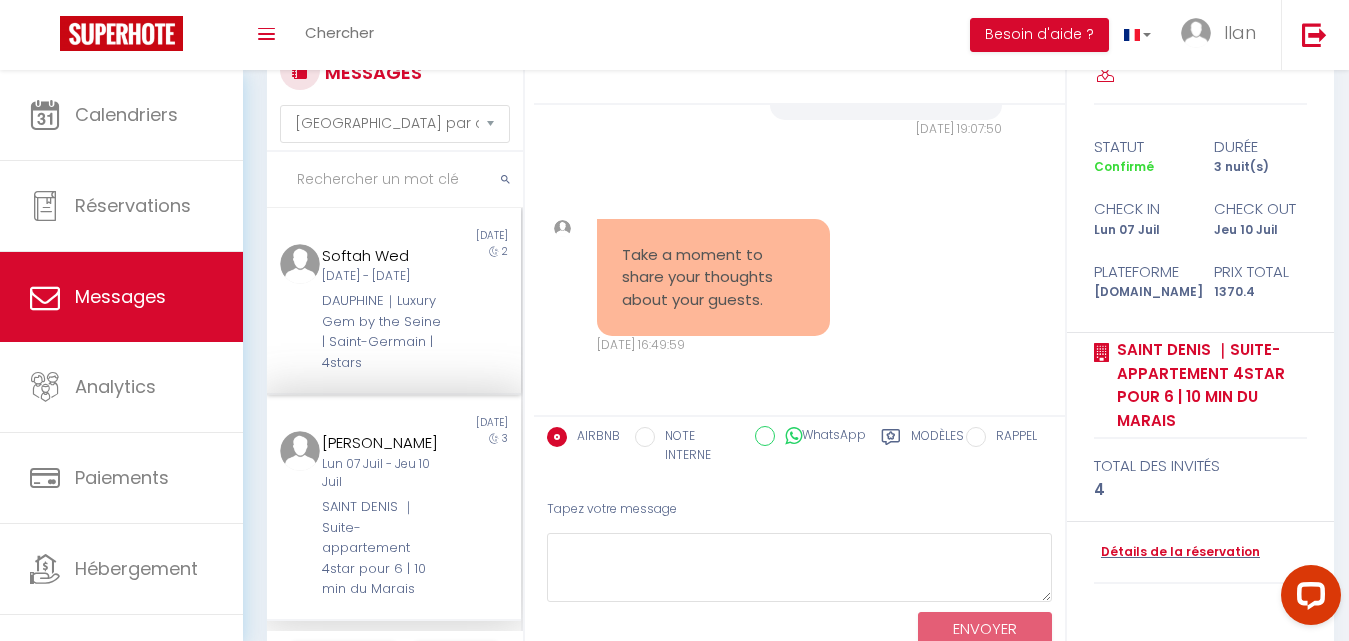 click on "Ven 16 Mai - Dim 18 Mai" at bounding box center [383, 276] 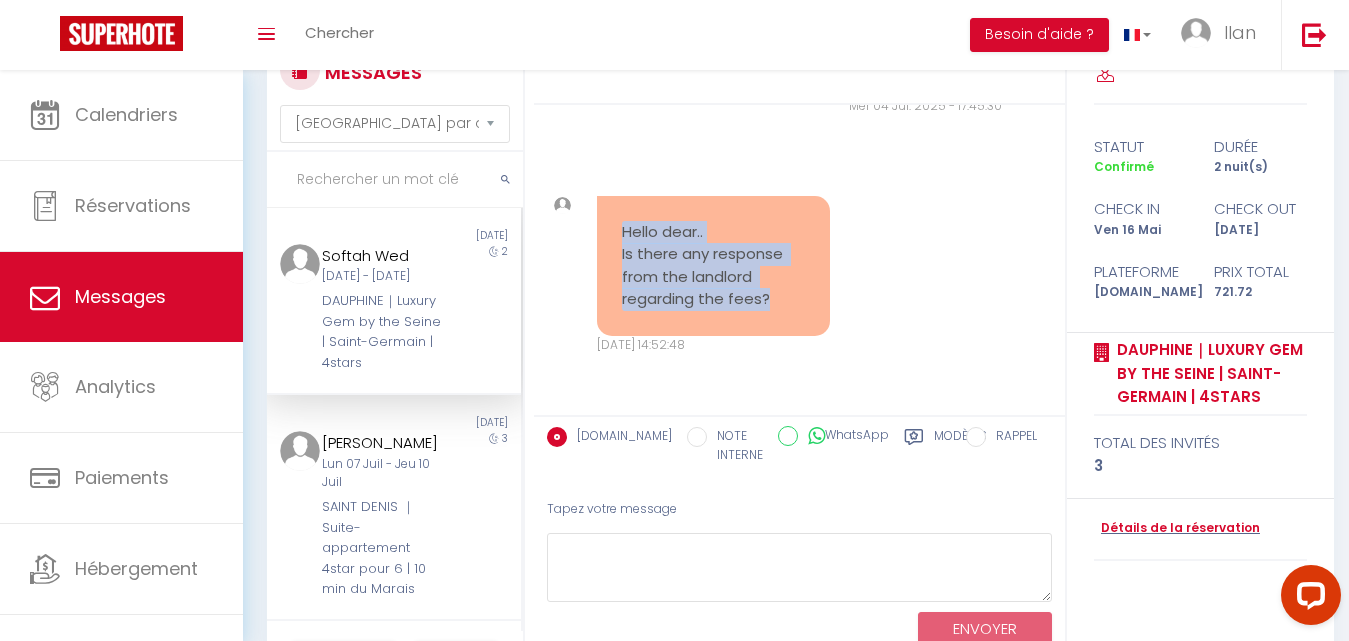 drag, startPoint x: 768, startPoint y: 310, endPoint x: 611, endPoint y: 232, distance: 175.3083 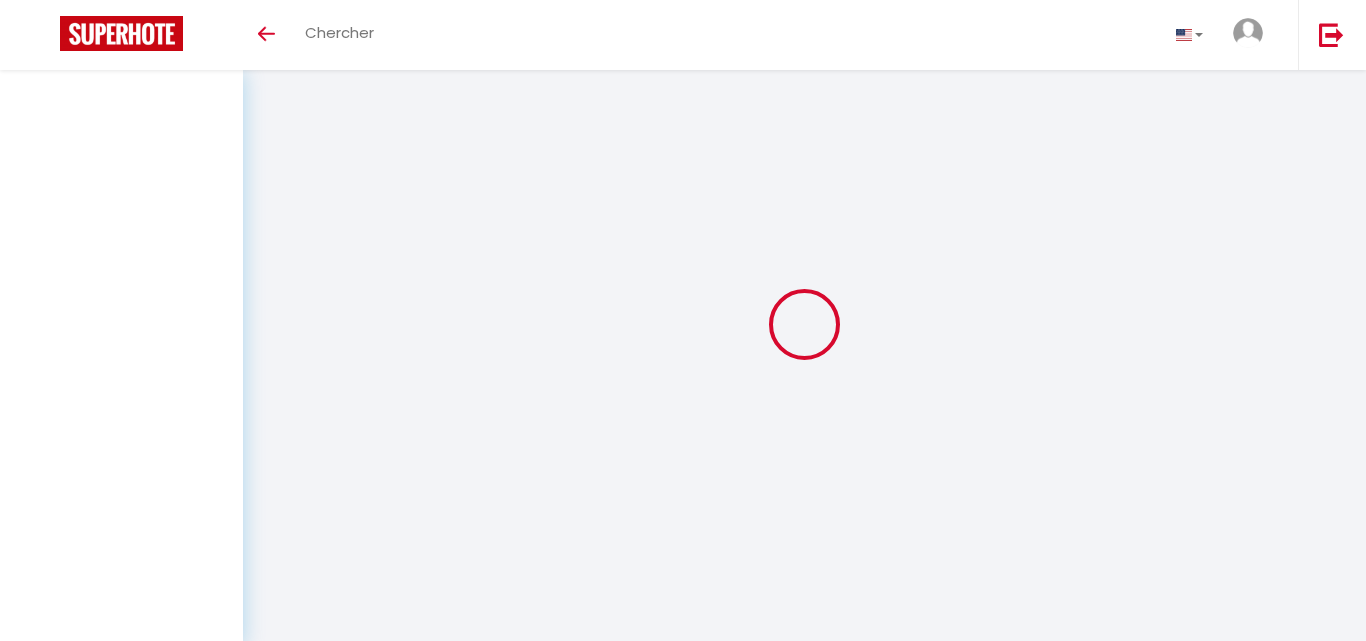 select on "message" 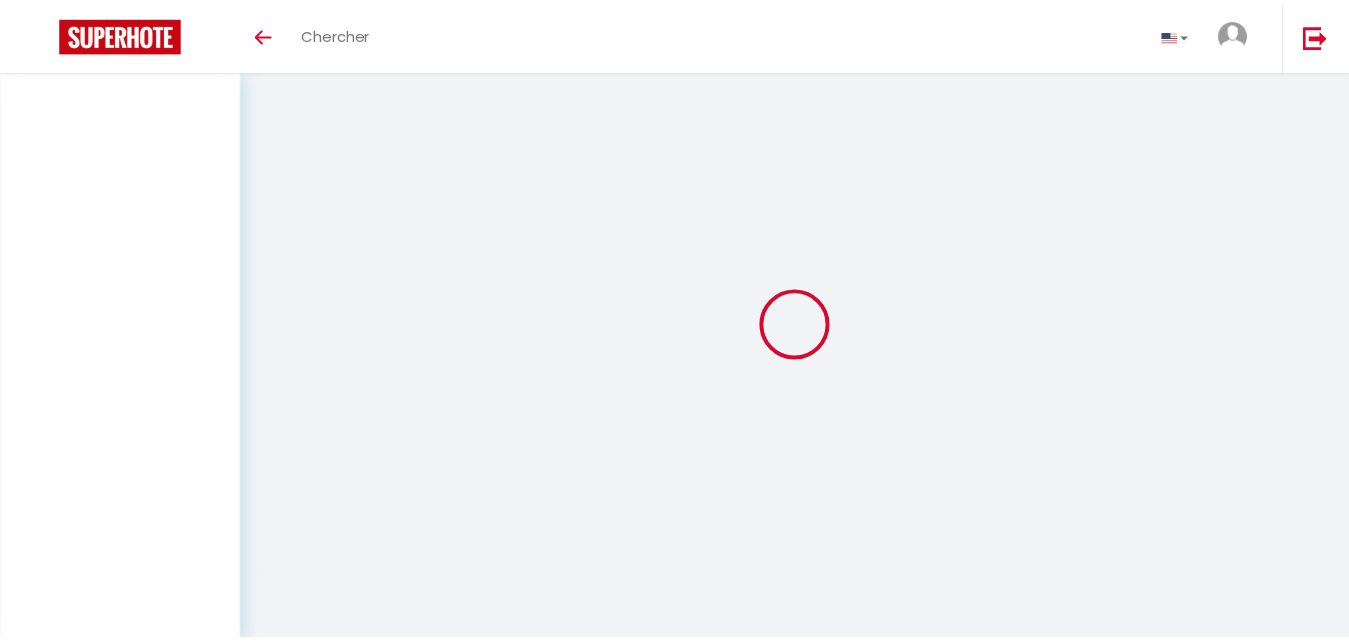 scroll, scrollTop: 70, scrollLeft: 0, axis: vertical 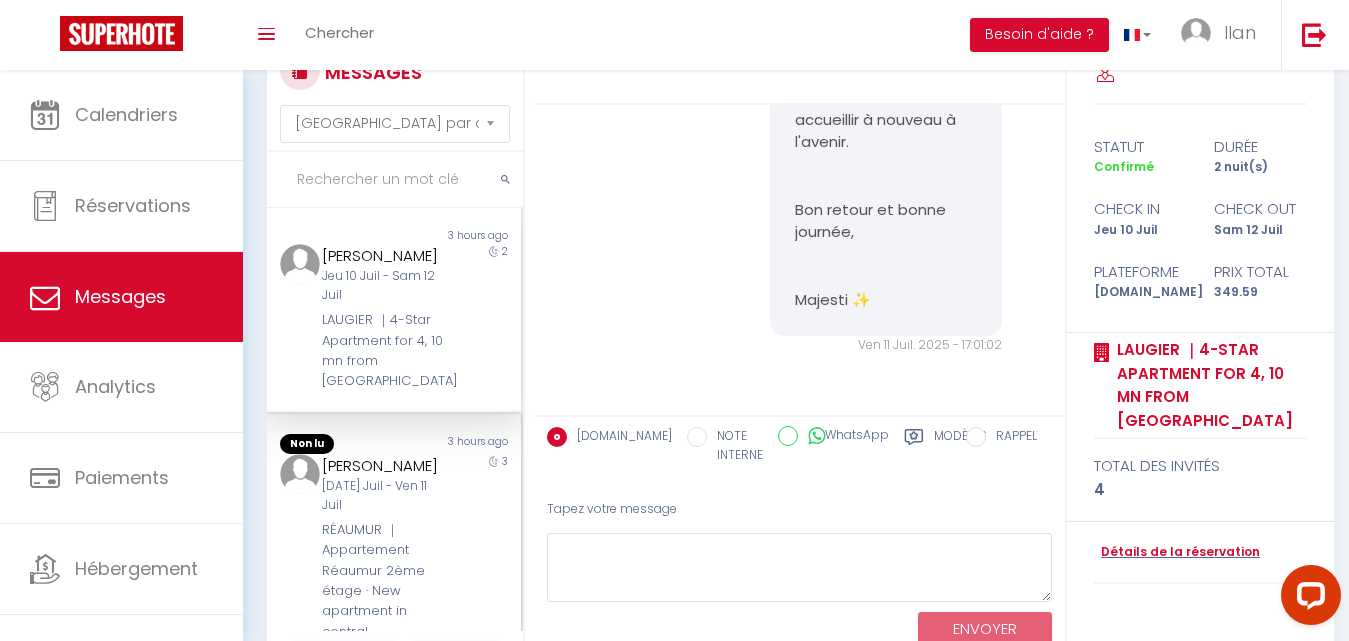 click on "[DATE] - [DATE]" at bounding box center [383, 496] 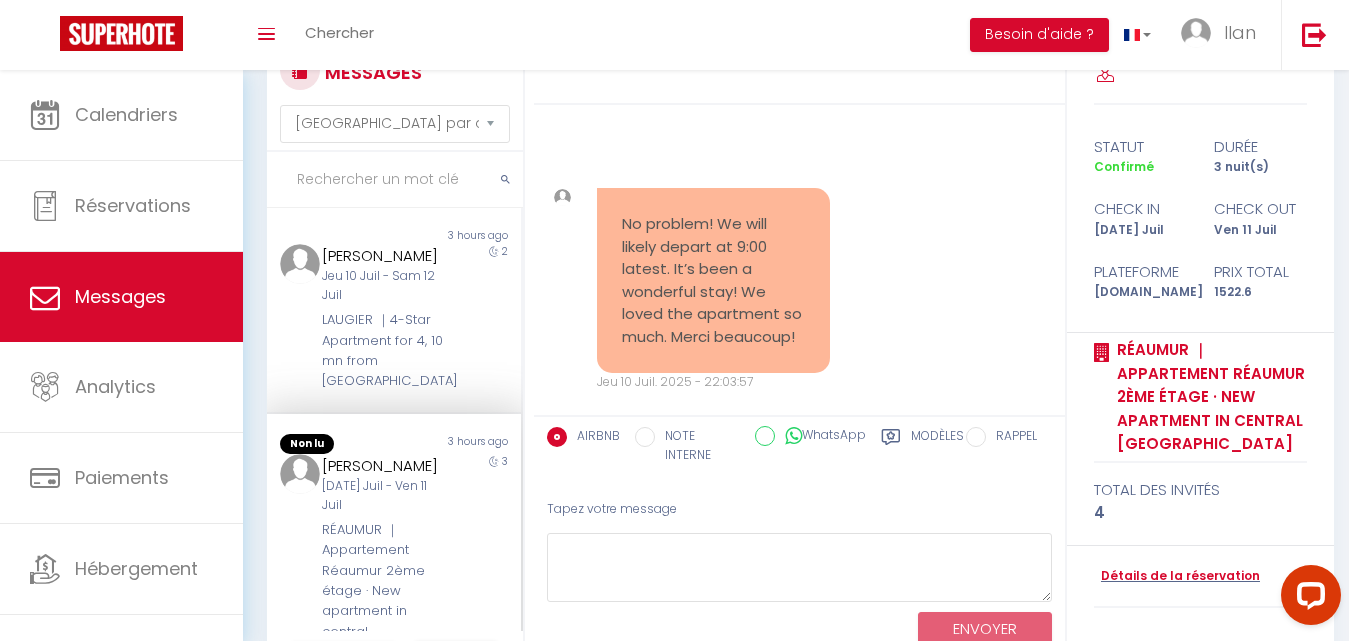 scroll, scrollTop: 16560, scrollLeft: 0, axis: vertical 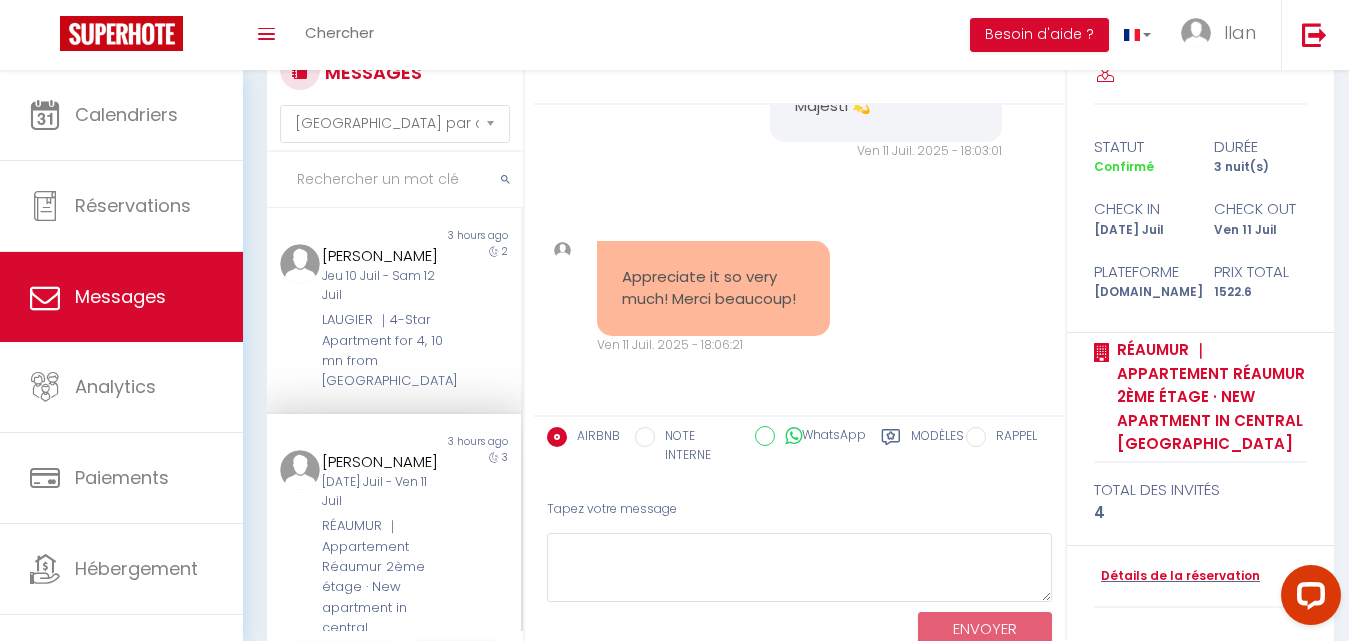 click at bounding box center (395, 180) 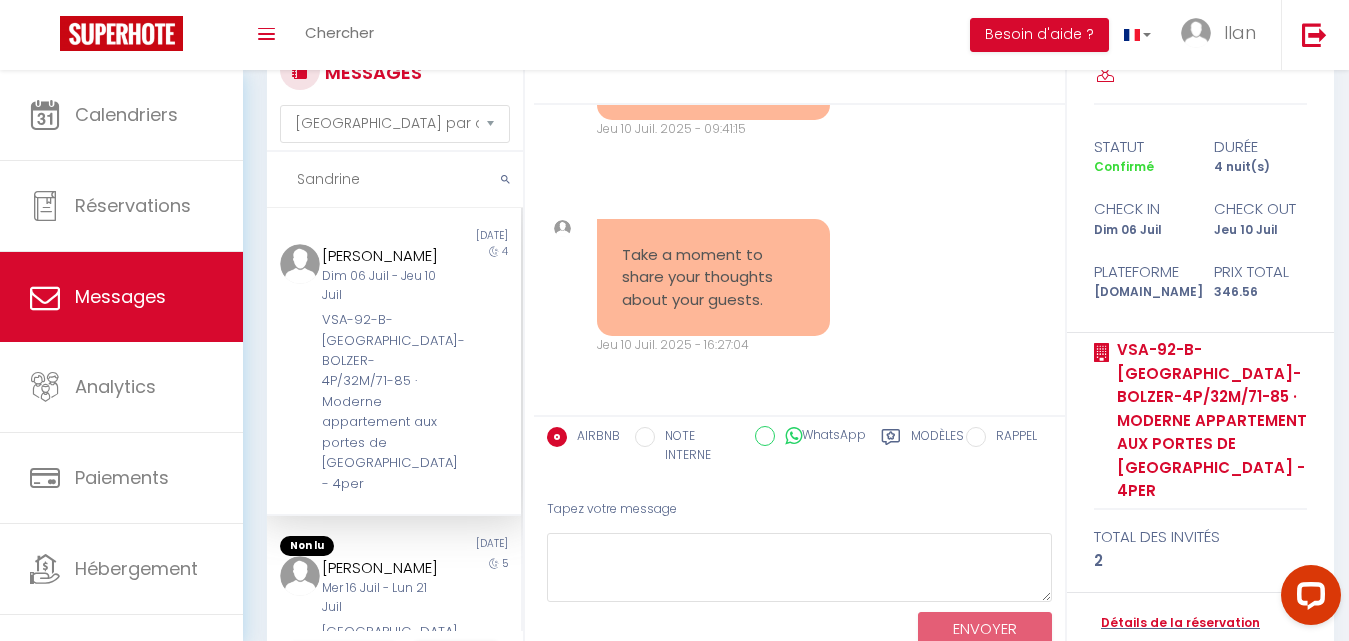 scroll, scrollTop: 8219, scrollLeft: 0, axis: vertical 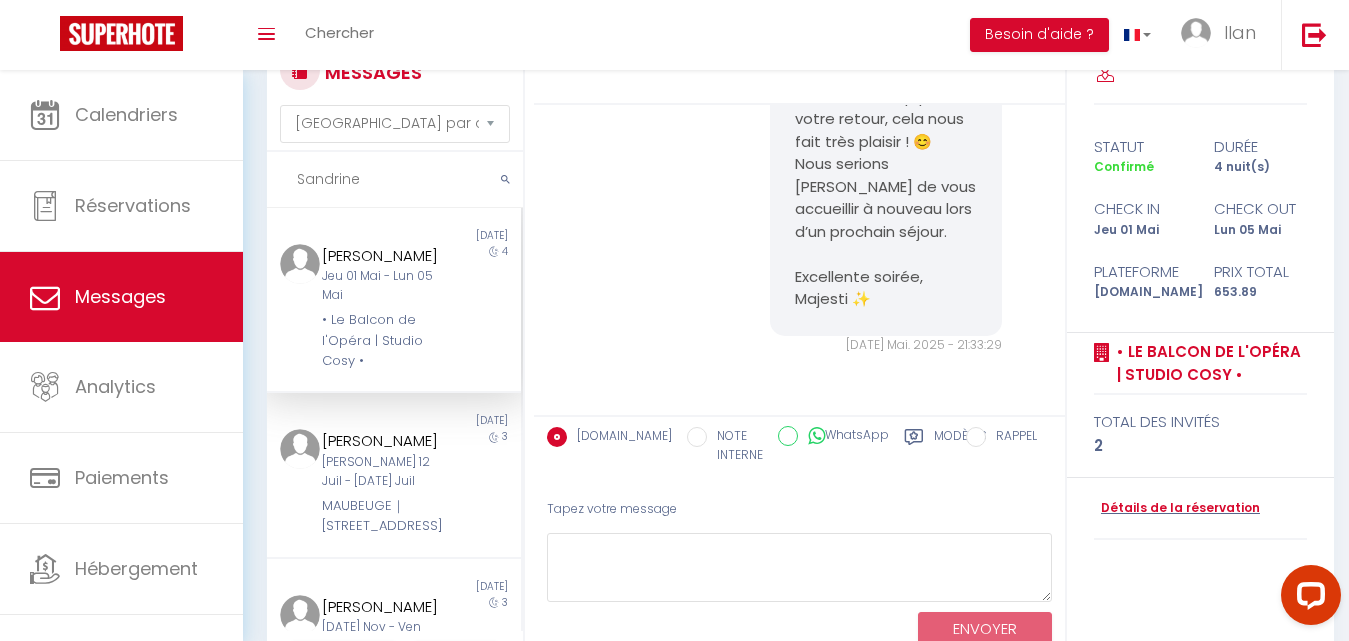 type on "Sandrine" 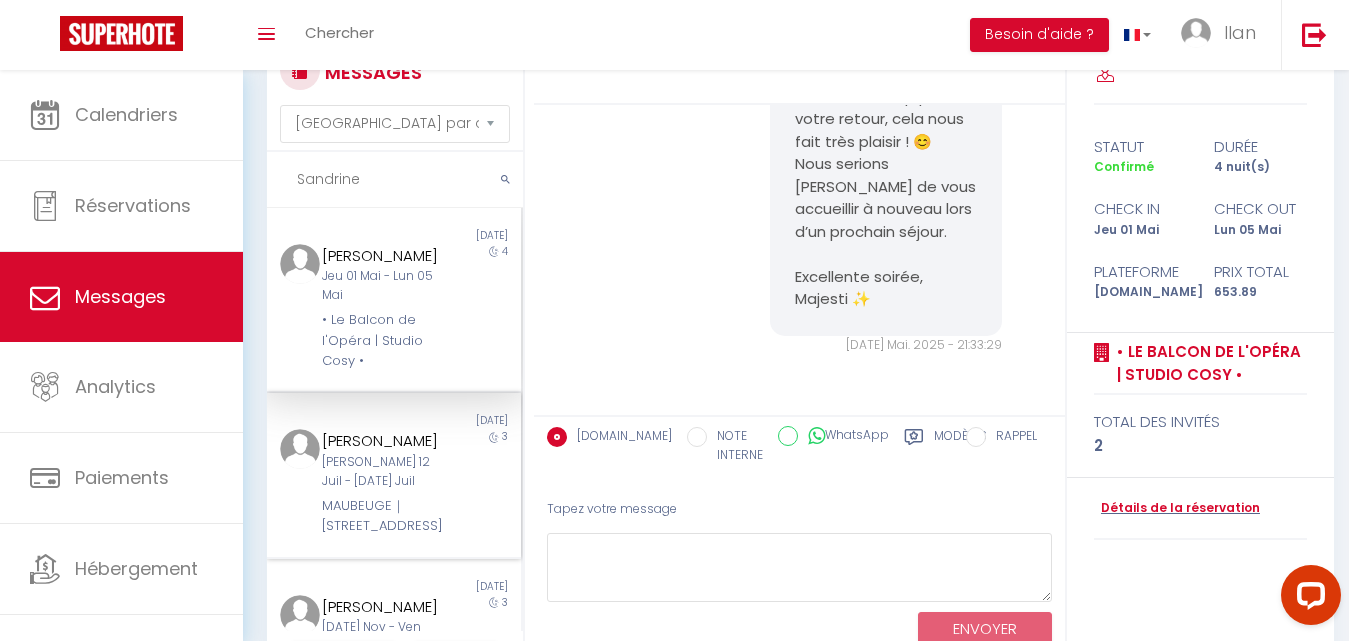 click on "[DATE] - [DATE]" at bounding box center [383, 472] 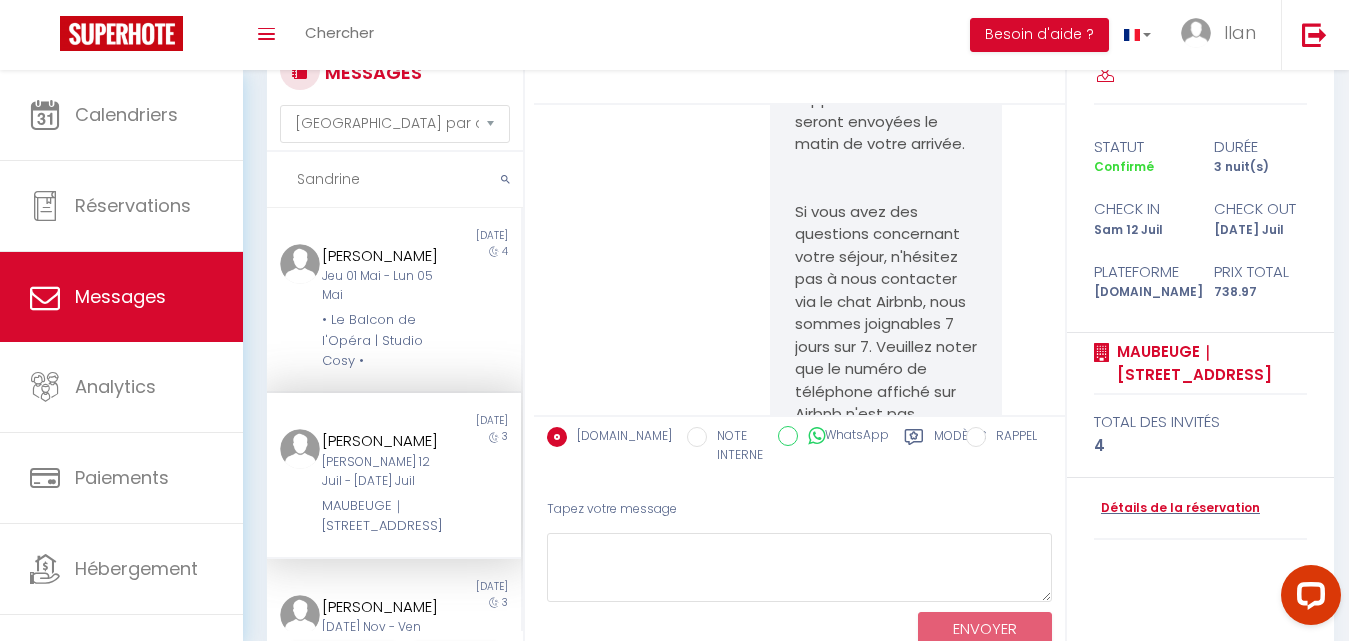 scroll, scrollTop: 0, scrollLeft: 0, axis: both 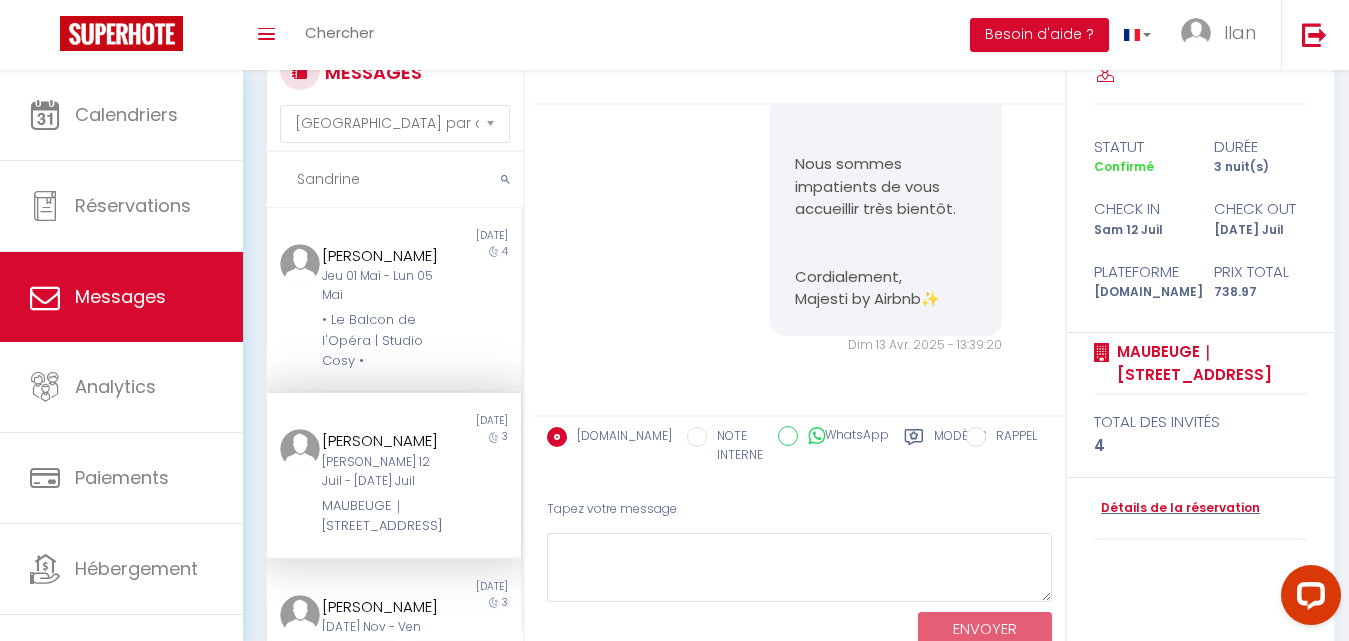 drag, startPoint x: 377, startPoint y: 198, endPoint x: 280, endPoint y: 194, distance: 97.082436 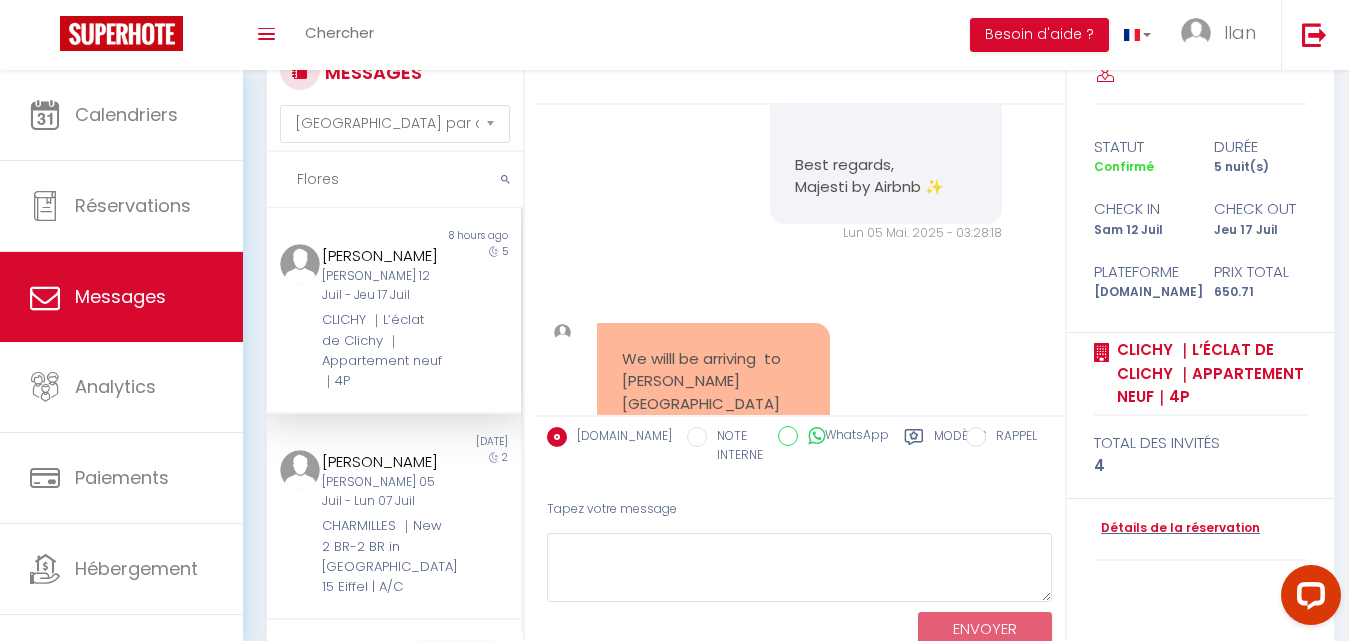 scroll, scrollTop: 3404, scrollLeft: 0, axis: vertical 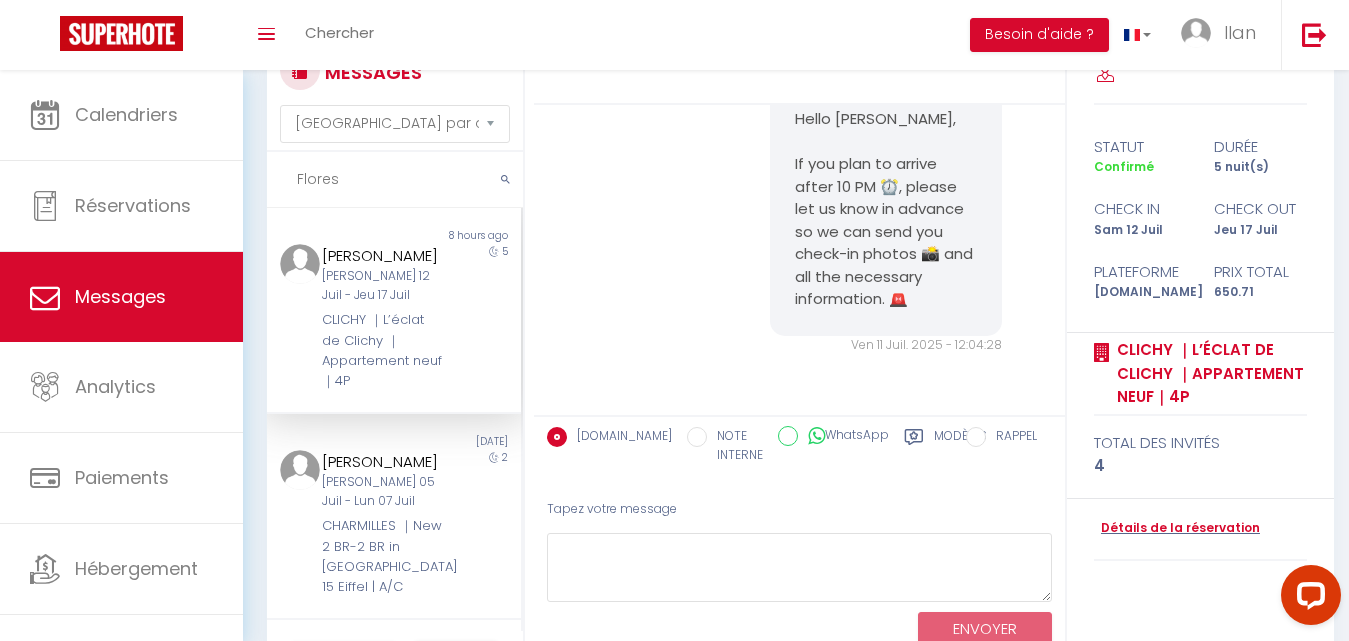 click on "Sam 12 Juil - Jeu 17 Juil" at bounding box center [383, 286] 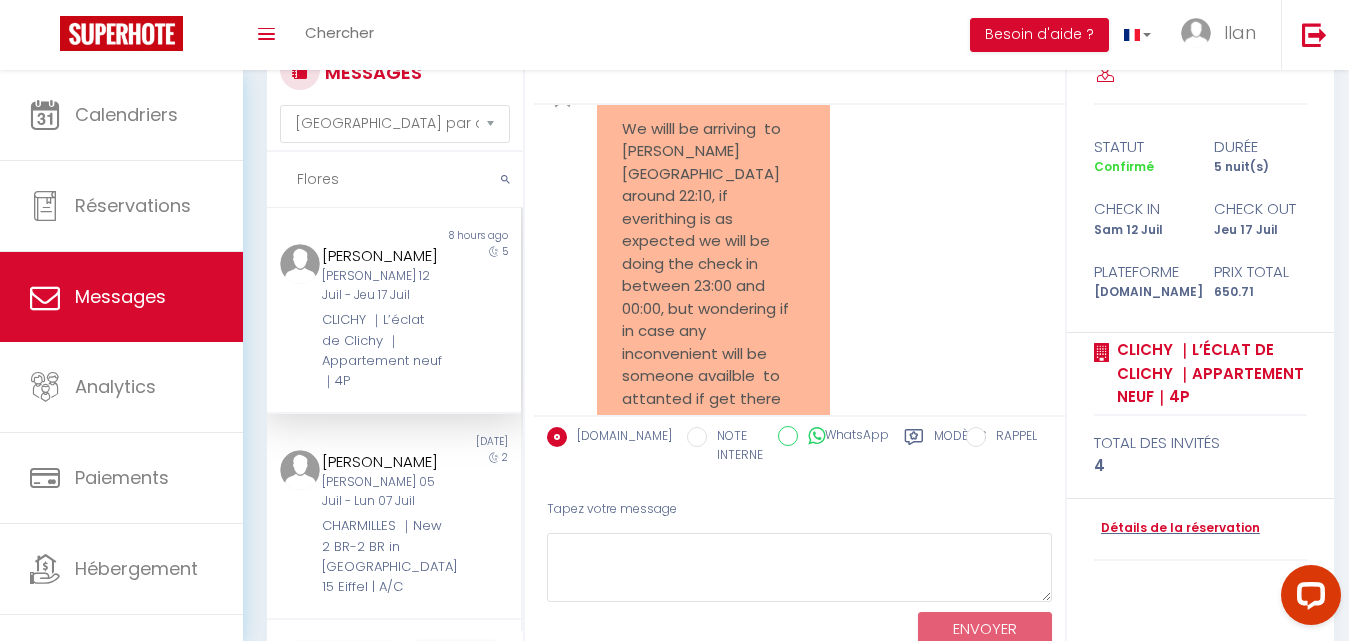 scroll, scrollTop: 1358, scrollLeft: 0, axis: vertical 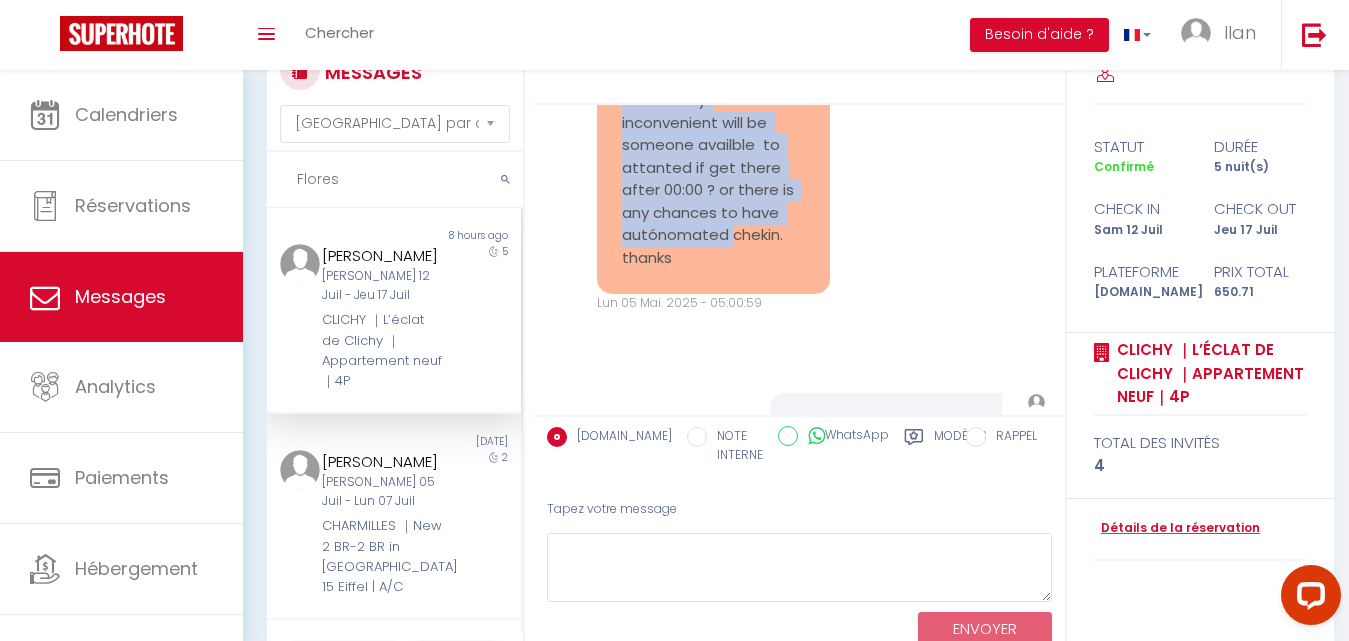 drag, startPoint x: 616, startPoint y: 161, endPoint x: 742, endPoint y: 302, distance: 189.09521 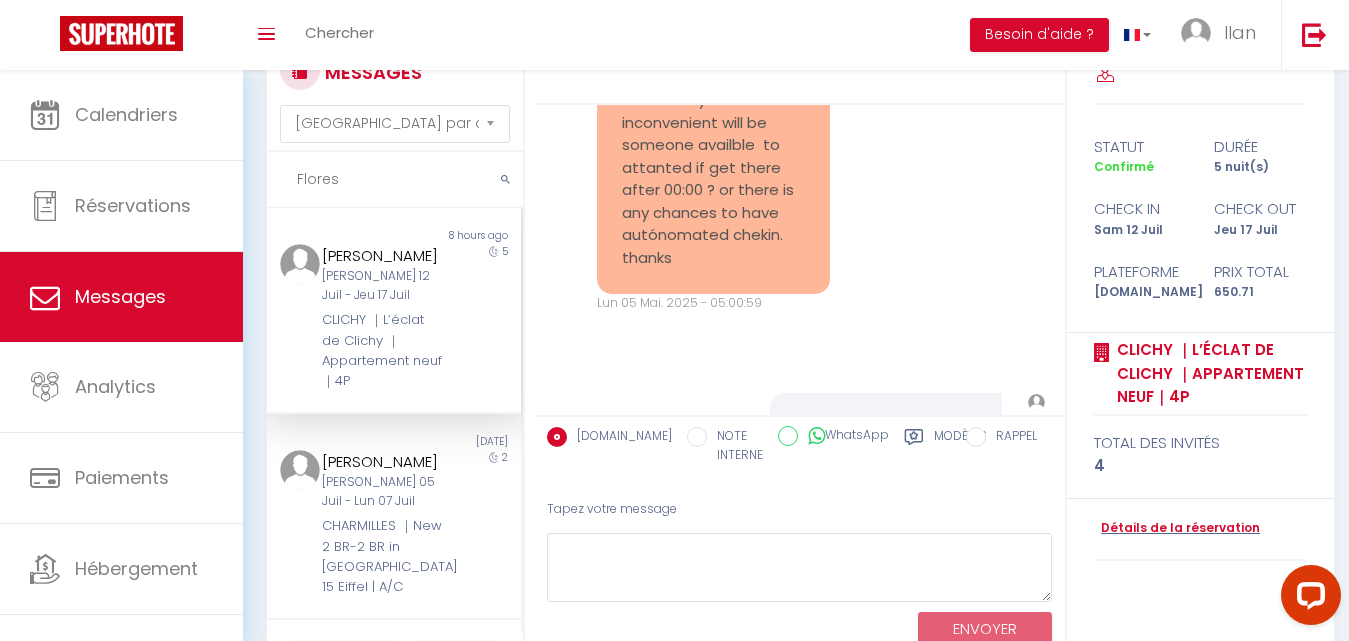 drag, startPoint x: 359, startPoint y: 185, endPoint x: 301, endPoint y: 186, distance: 58.00862 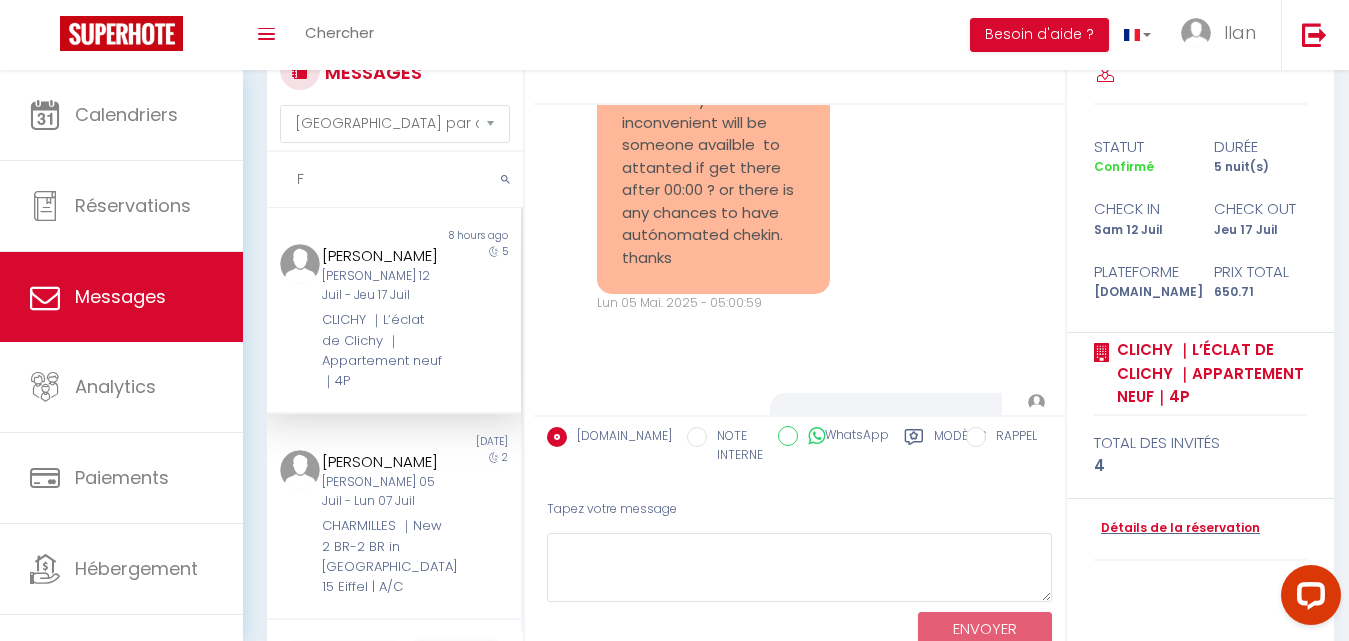 type 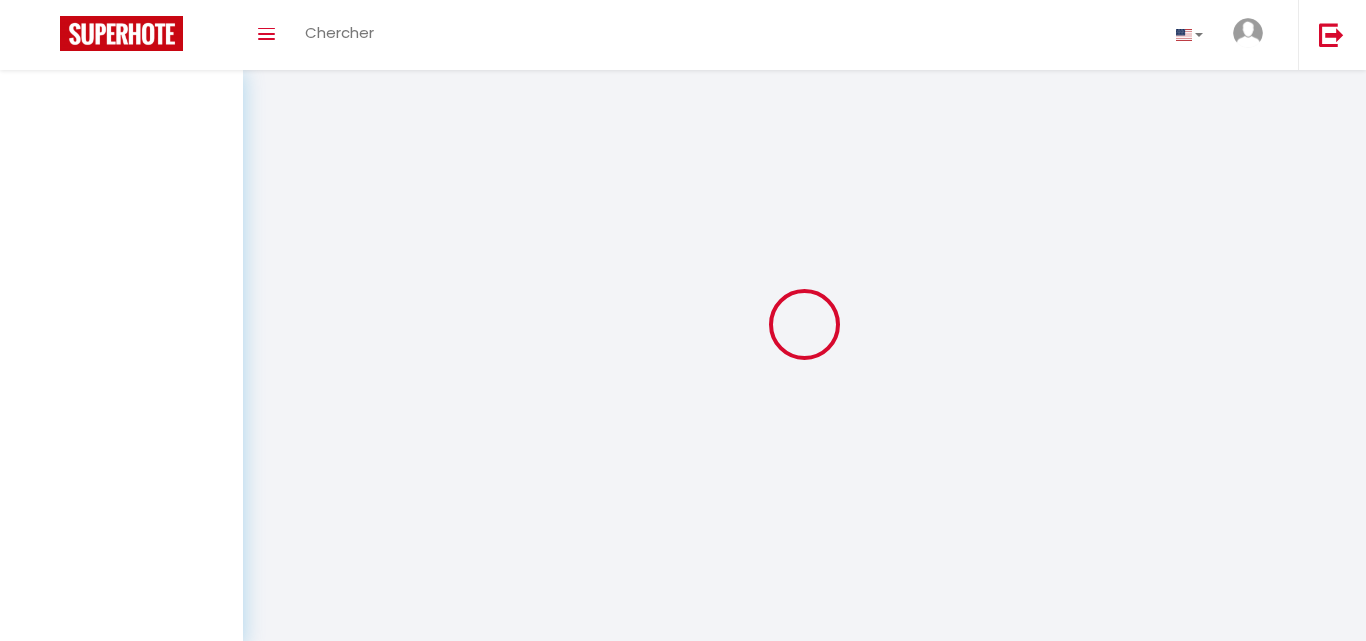 select on "message" 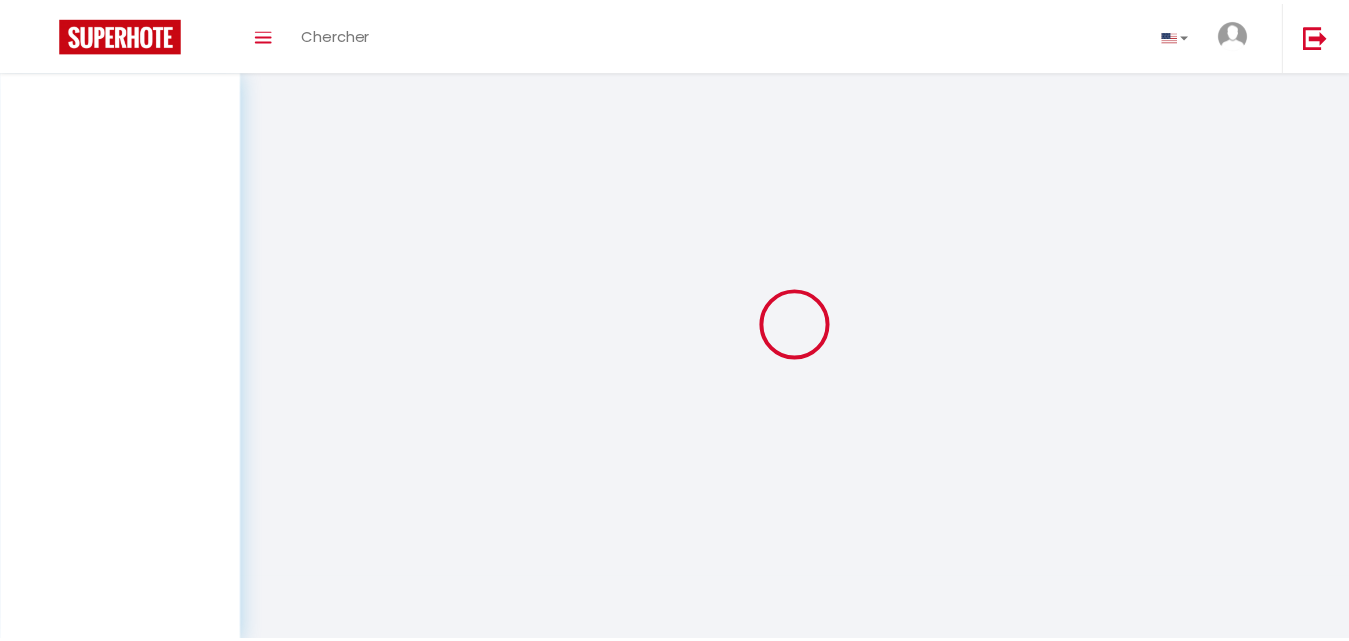 scroll, scrollTop: 70, scrollLeft: 0, axis: vertical 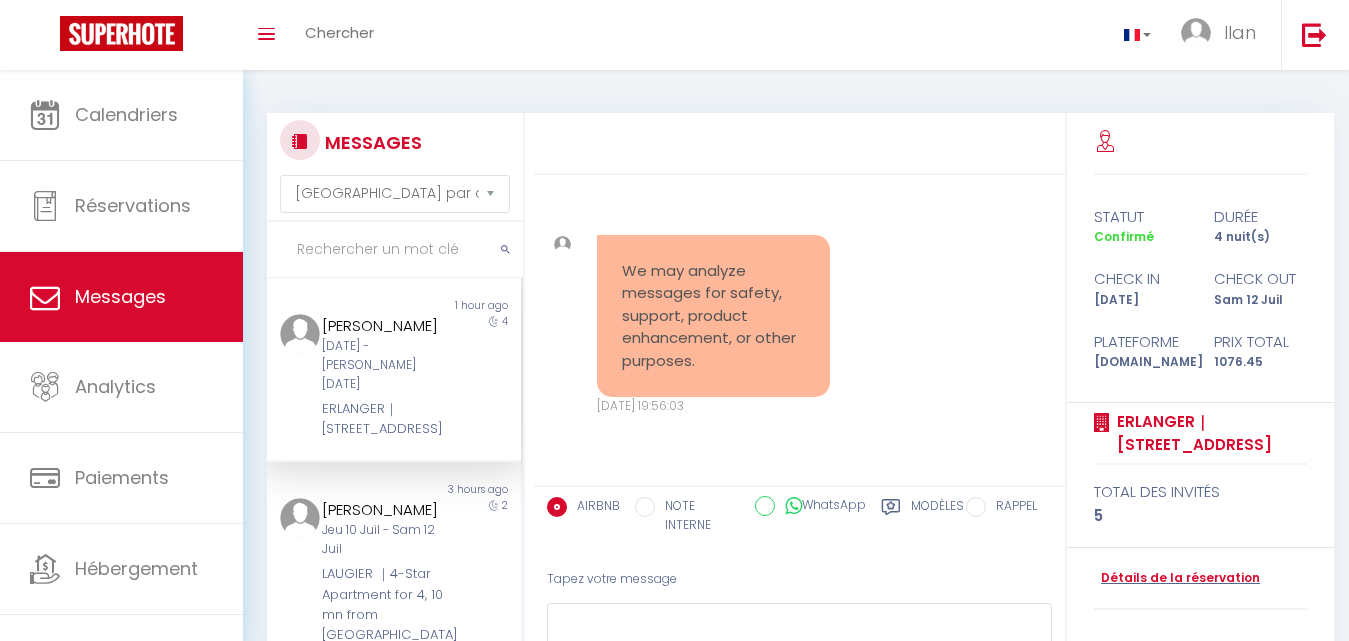 select on "message" 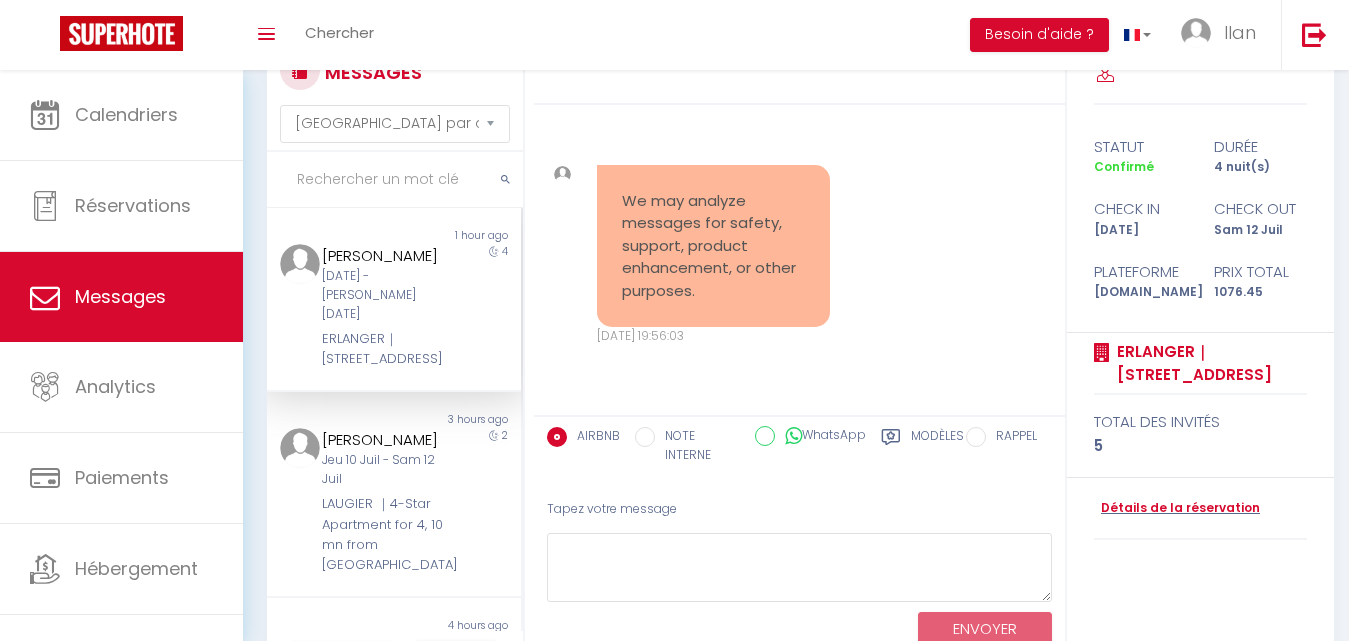 scroll, scrollTop: 70, scrollLeft: 0, axis: vertical 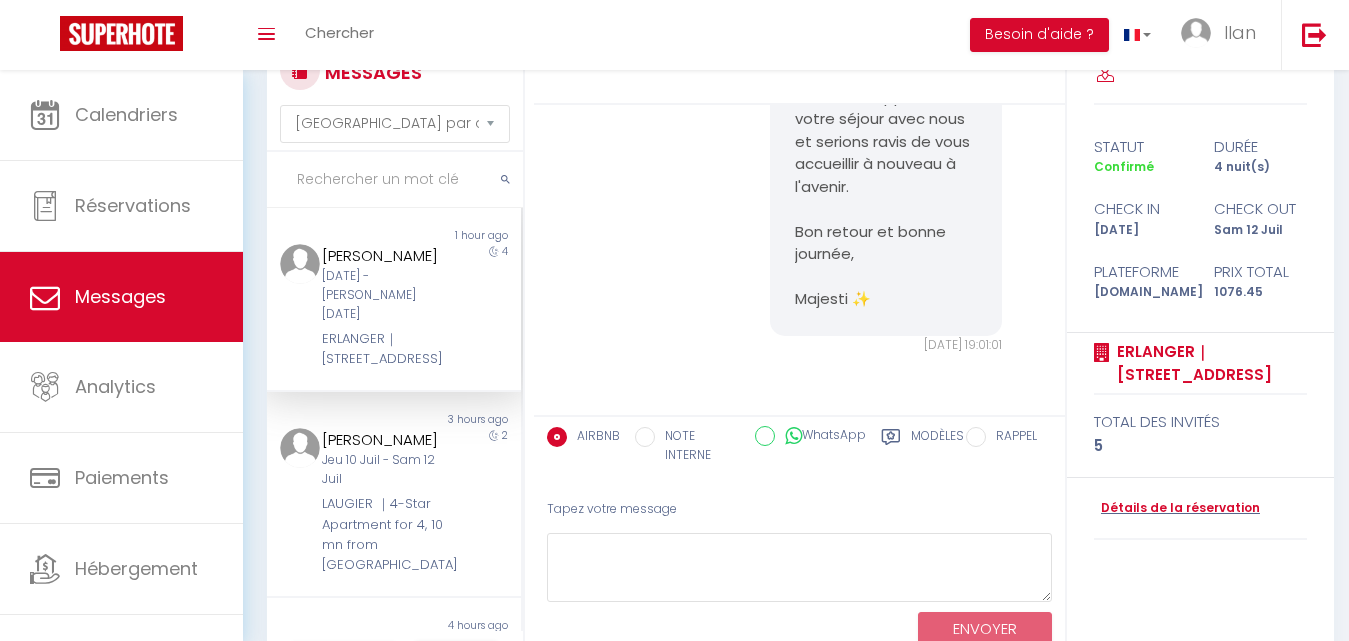 click at bounding box center [395, 180] 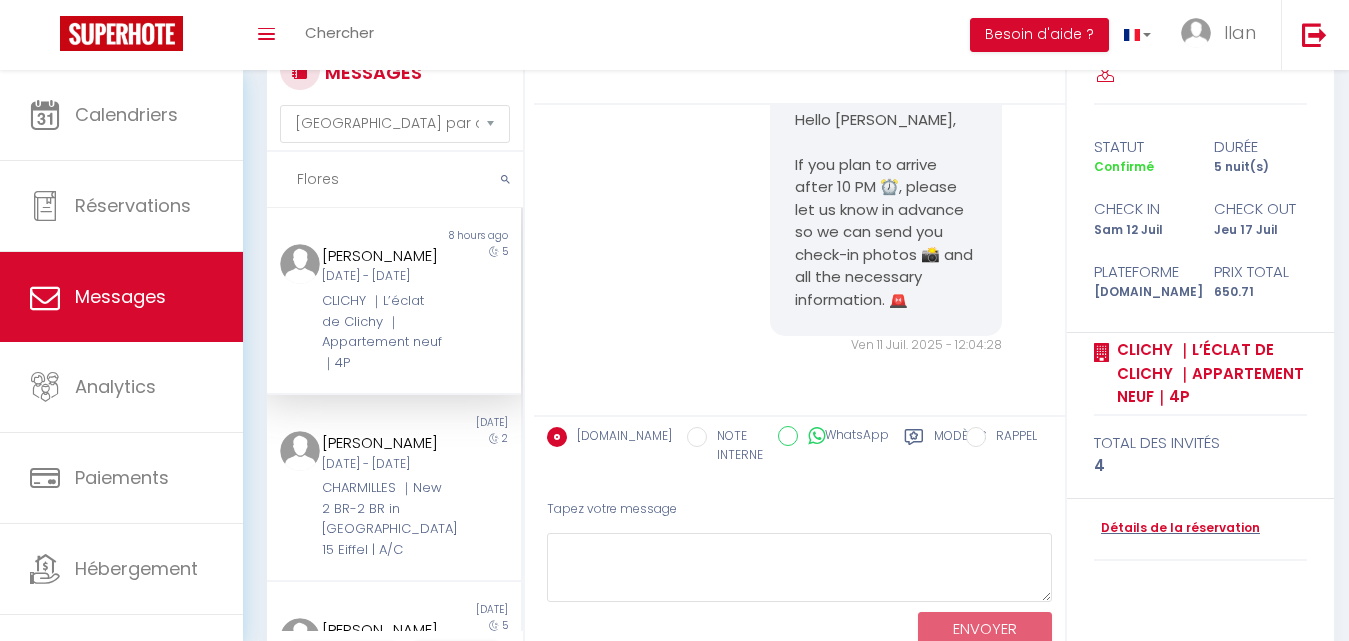 scroll, scrollTop: 3404, scrollLeft: 0, axis: vertical 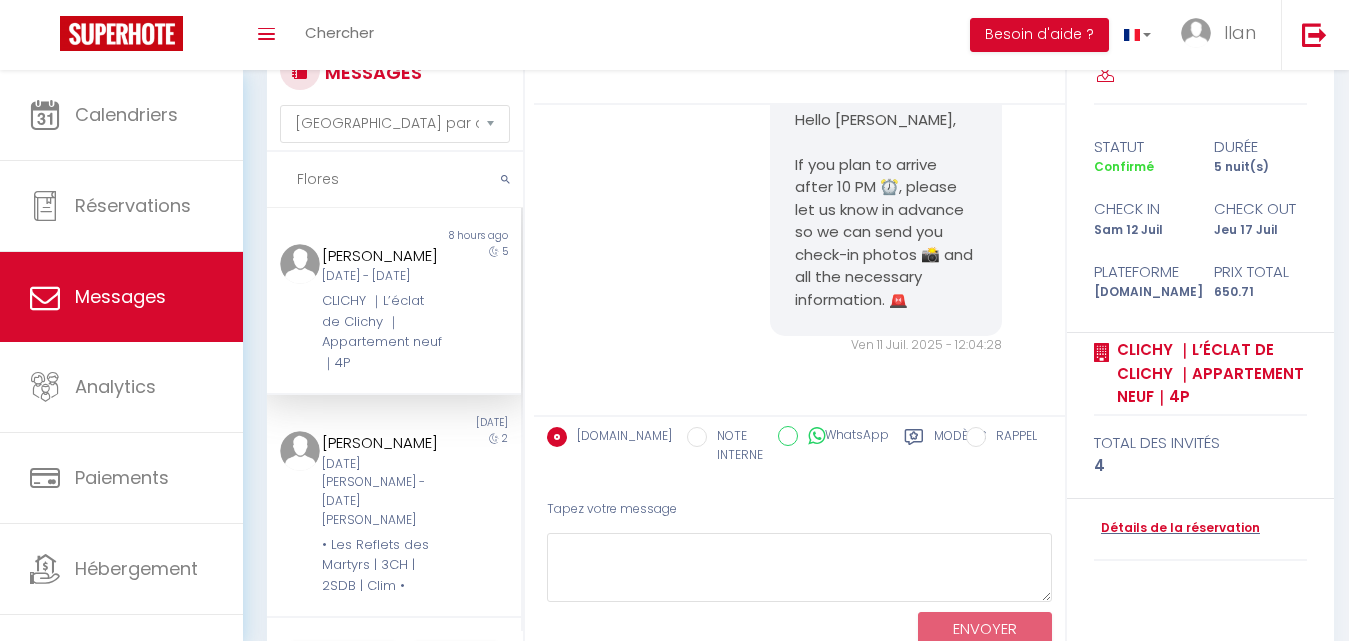 type on "Flores" 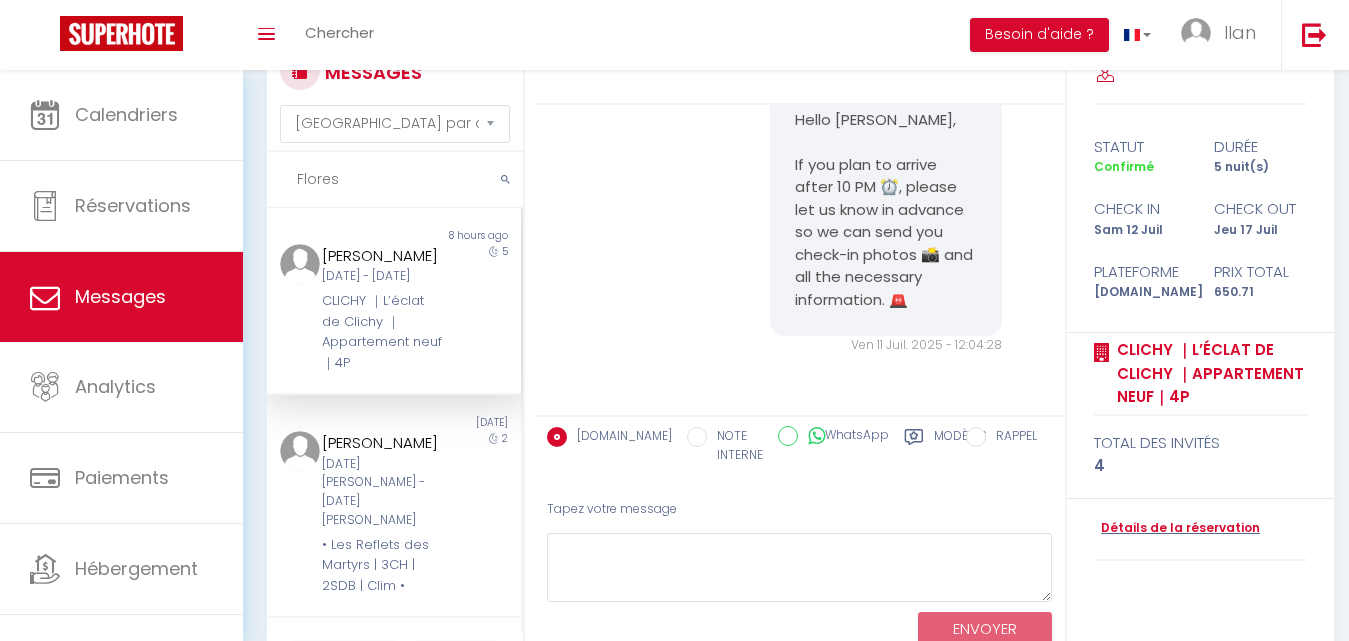 scroll, scrollTop: 2583, scrollLeft: 0, axis: vertical 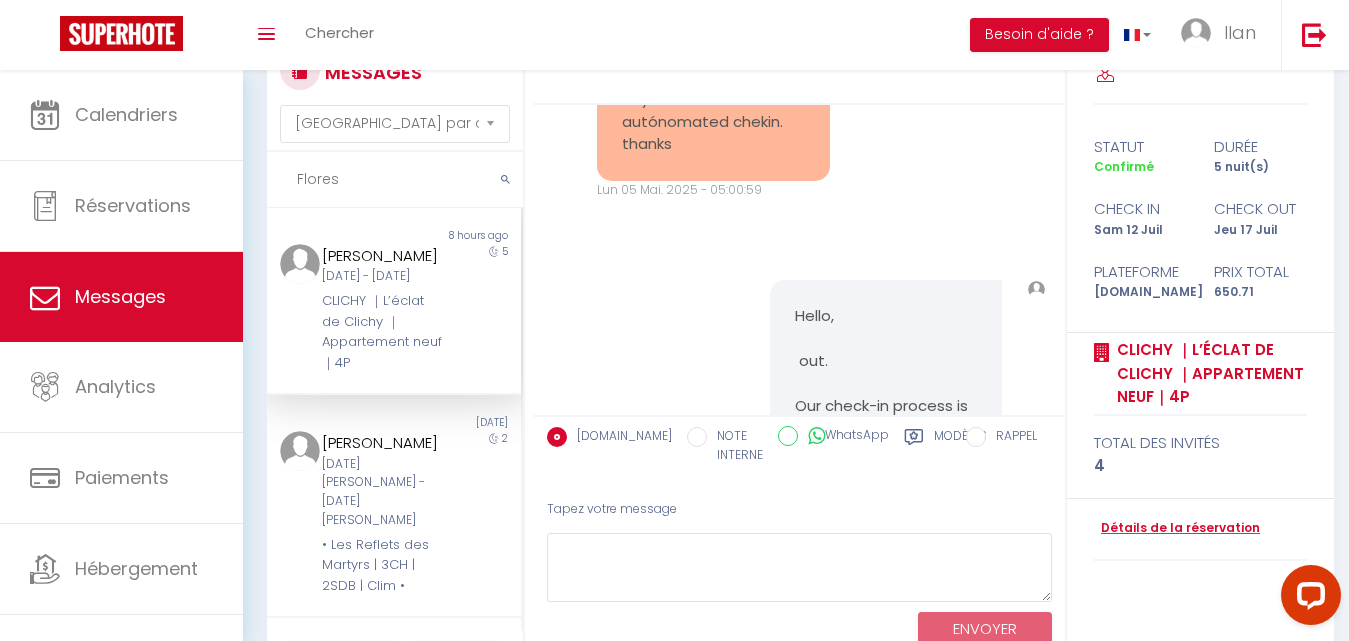 drag, startPoint x: 349, startPoint y: 196, endPoint x: 279, endPoint y: 181, distance: 71.5891 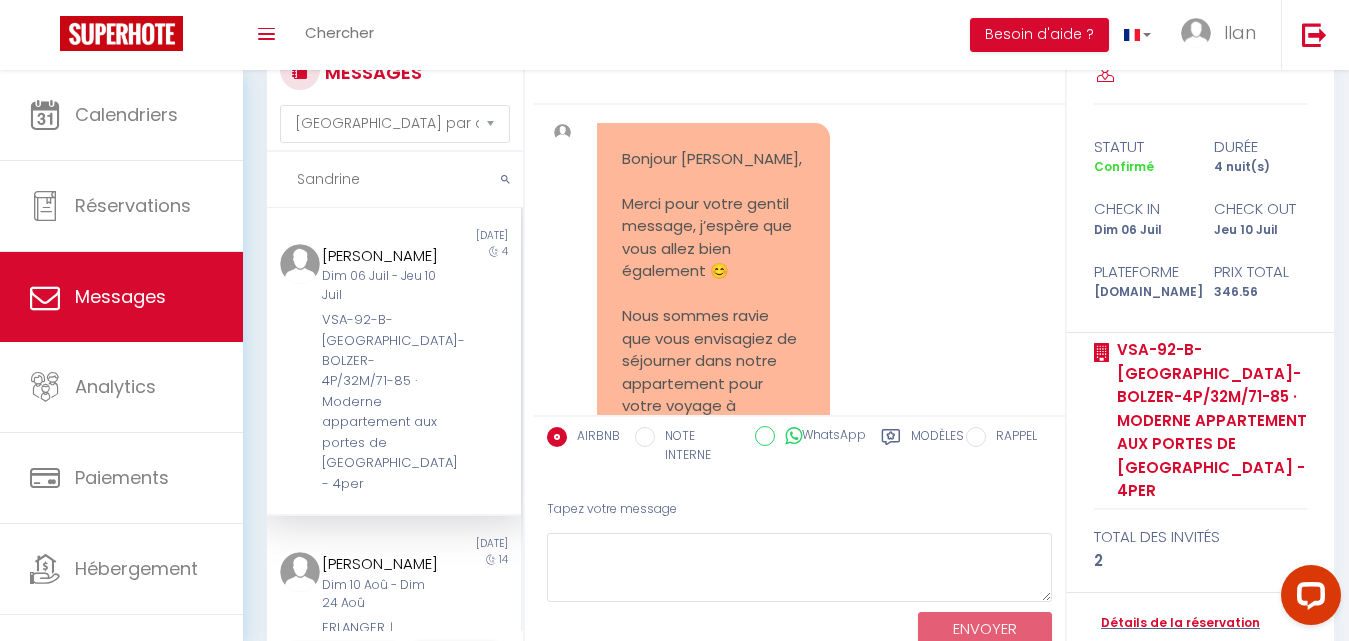 scroll, scrollTop: 13514, scrollLeft: 0, axis: vertical 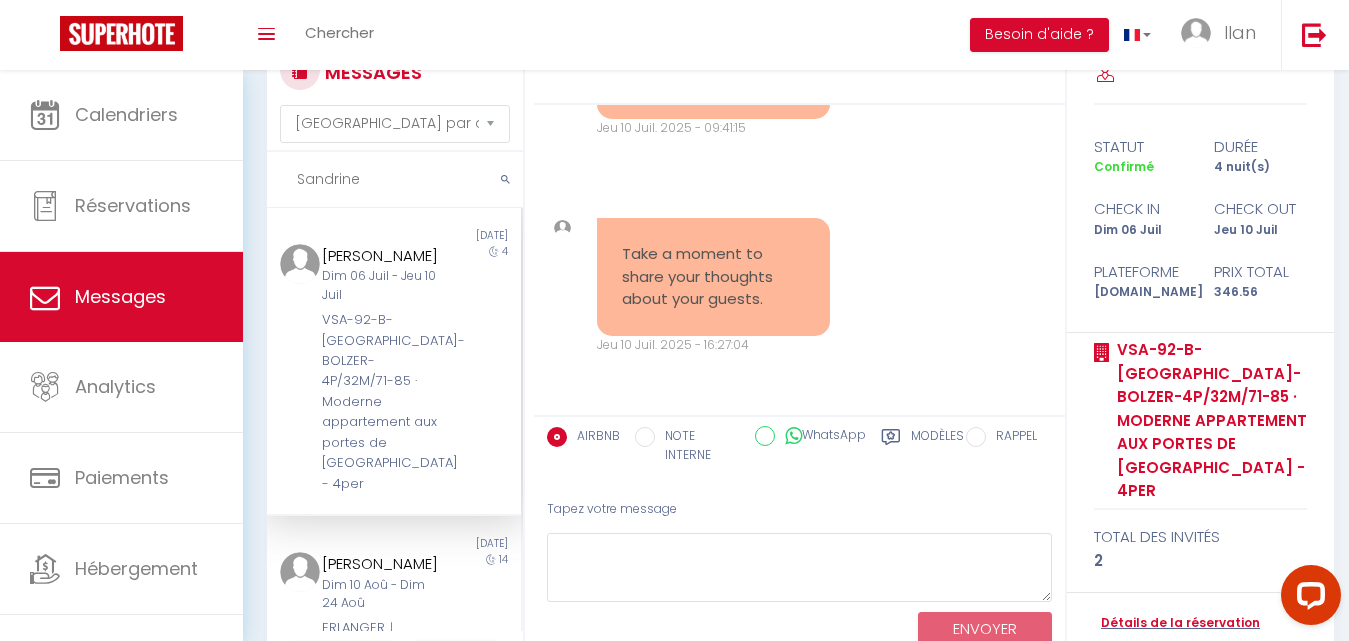 type on "Sandrine" 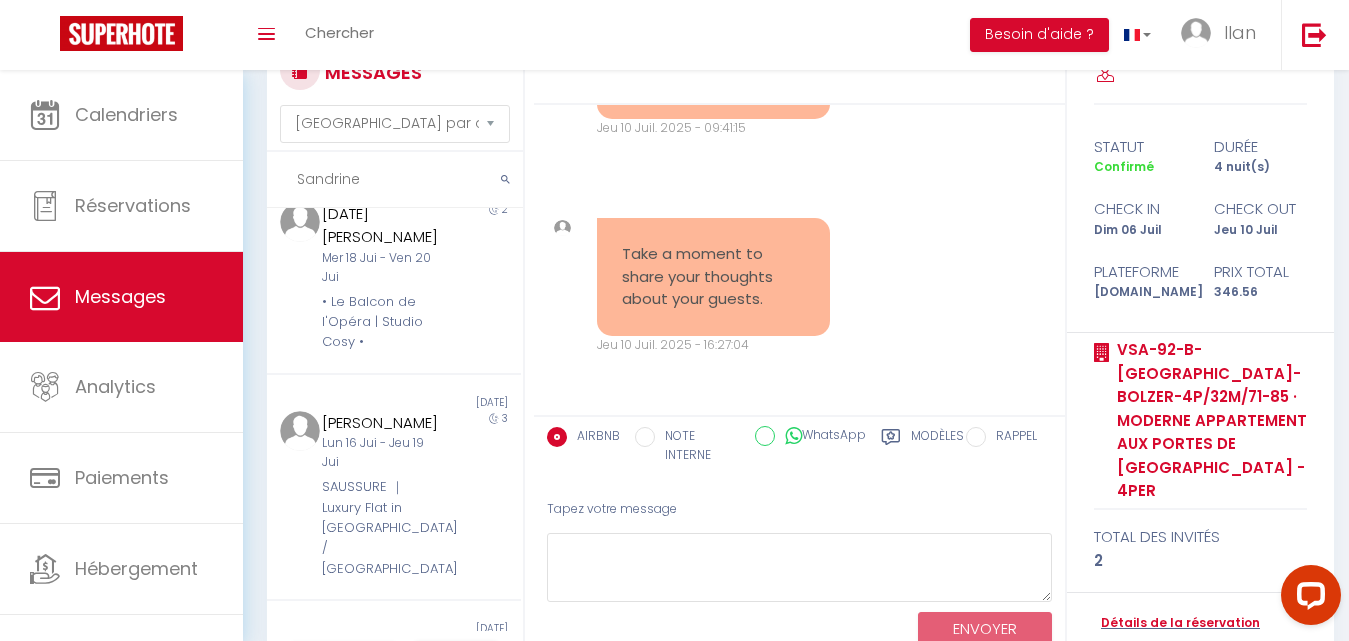 scroll, scrollTop: 0, scrollLeft: 0, axis: both 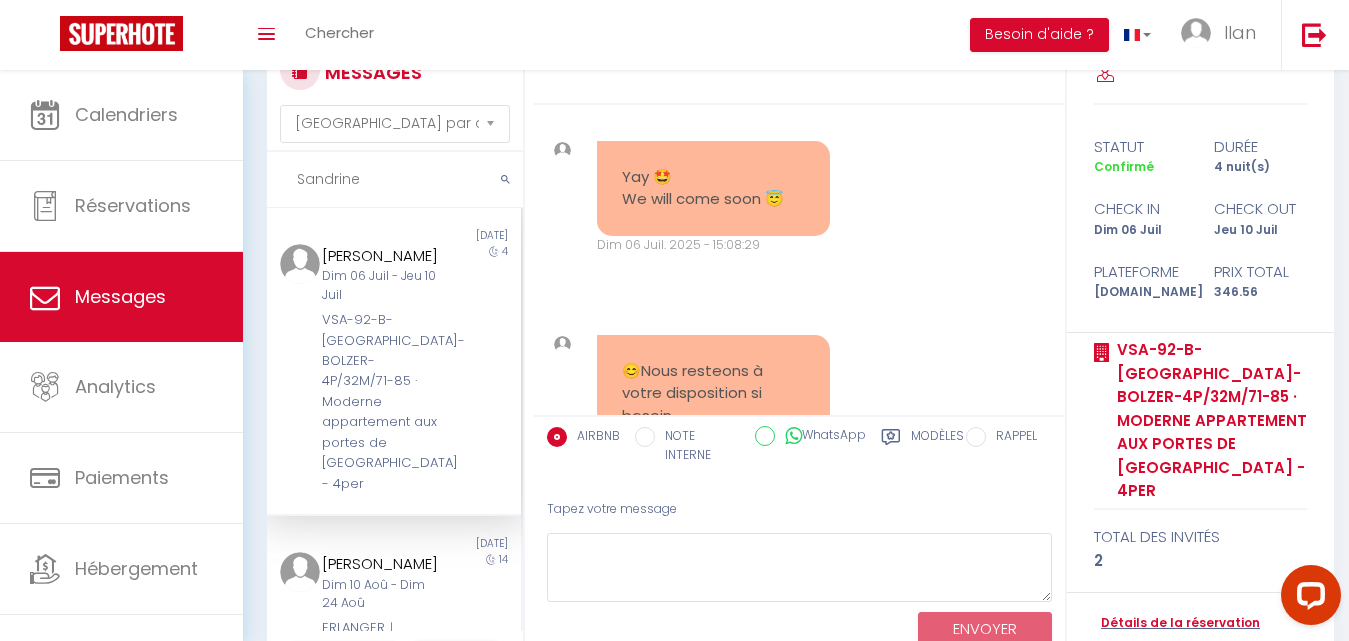 drag, startPoint x: 723, startPoint y: 309, endPoint x: 610, endPoint y: 297, distance: 113.63538 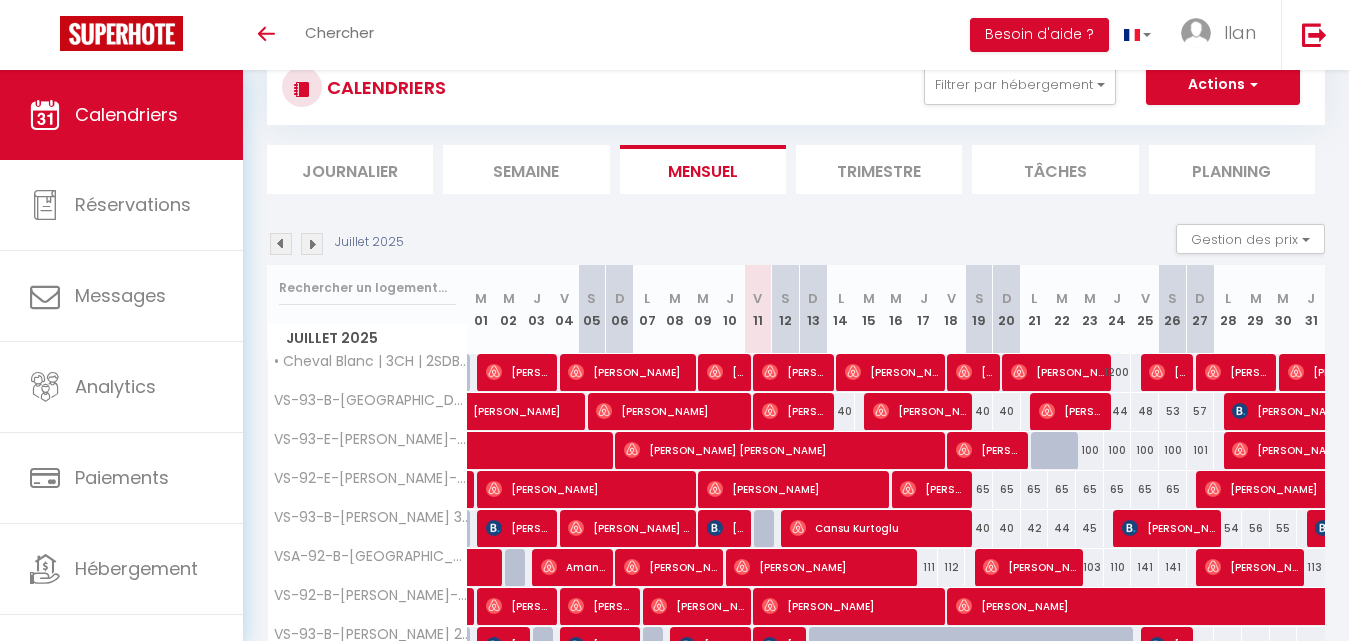 scroll, scrollTop: 63, scrollLeft: 0, axis: vertical 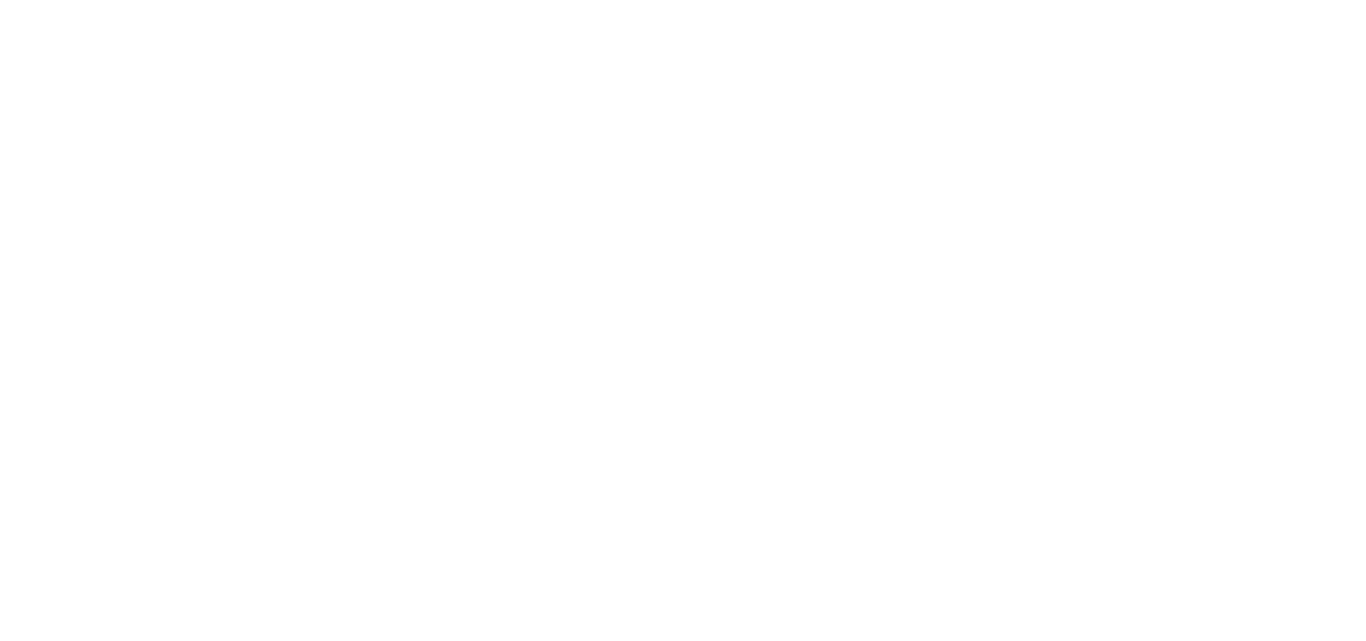 select on "message" 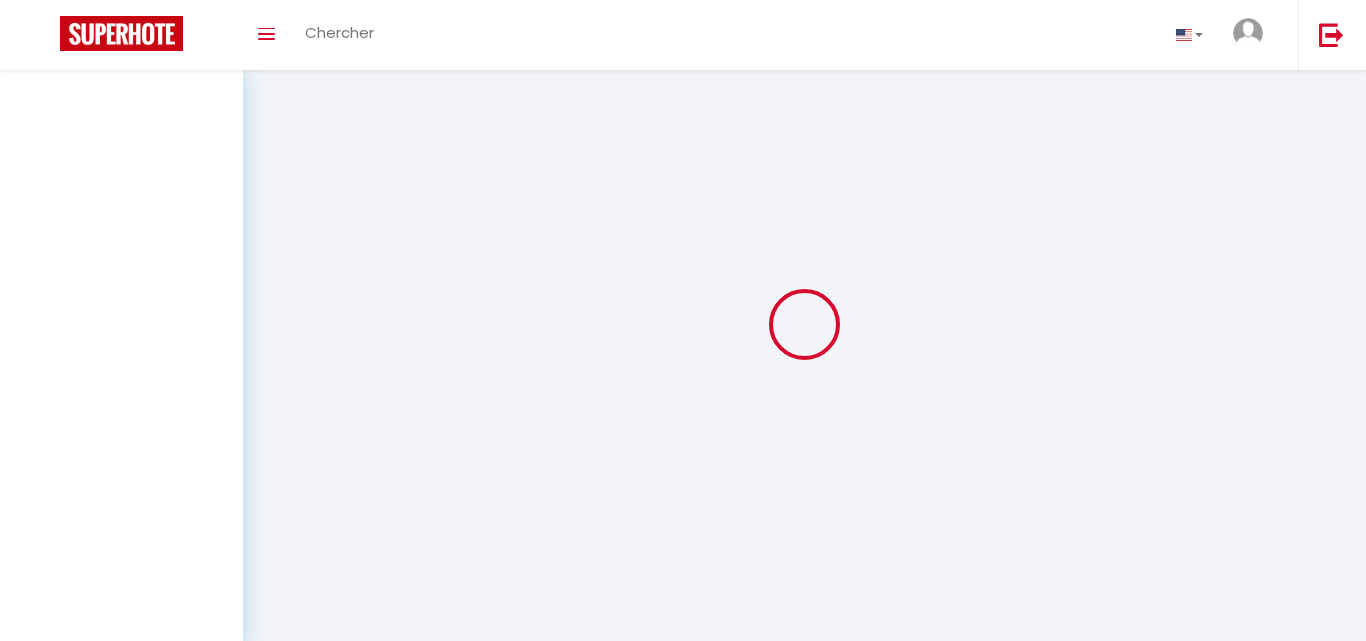 scroll, scrollTop: 70, scrollLeft: 0, axis: vertical 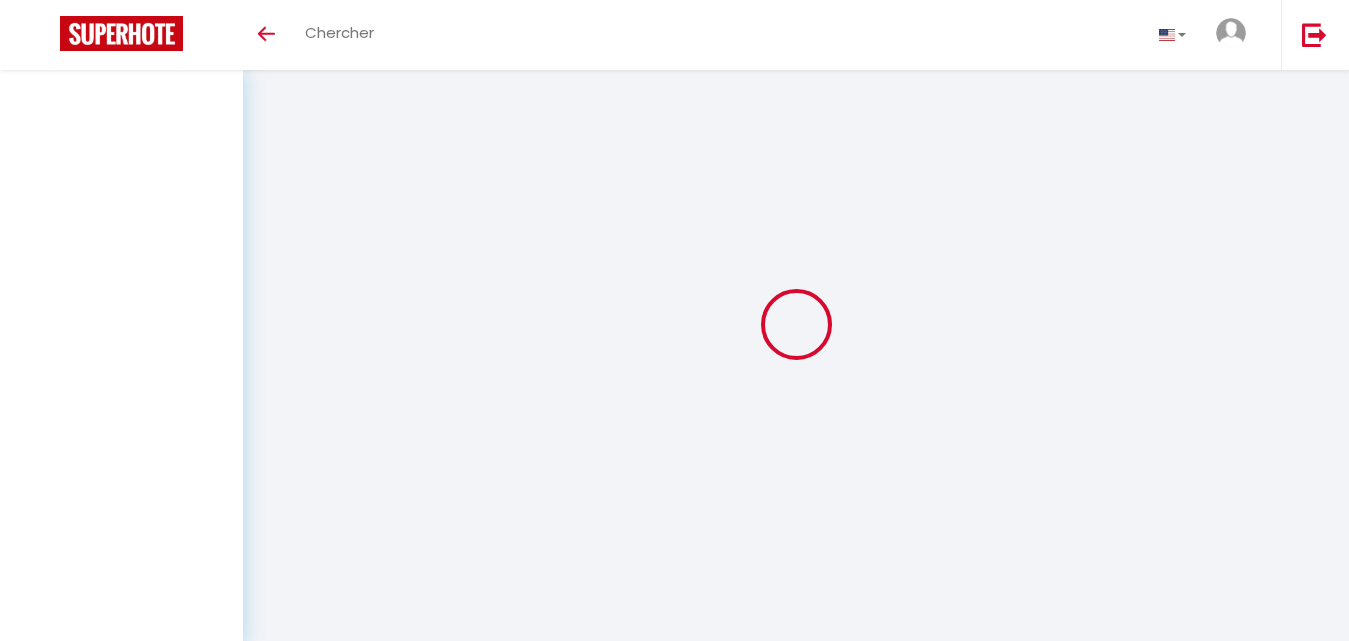 select on "message" 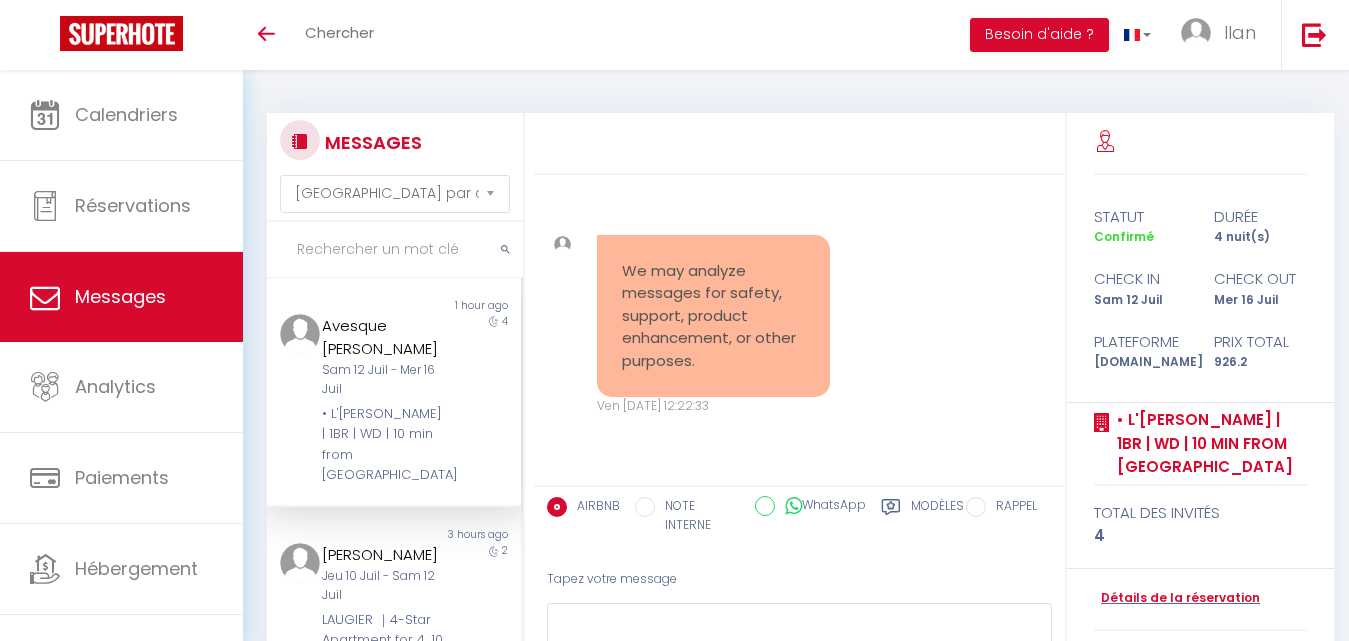 scroll, scrollTop: 70, scrollLeft: 0, axis: vertical 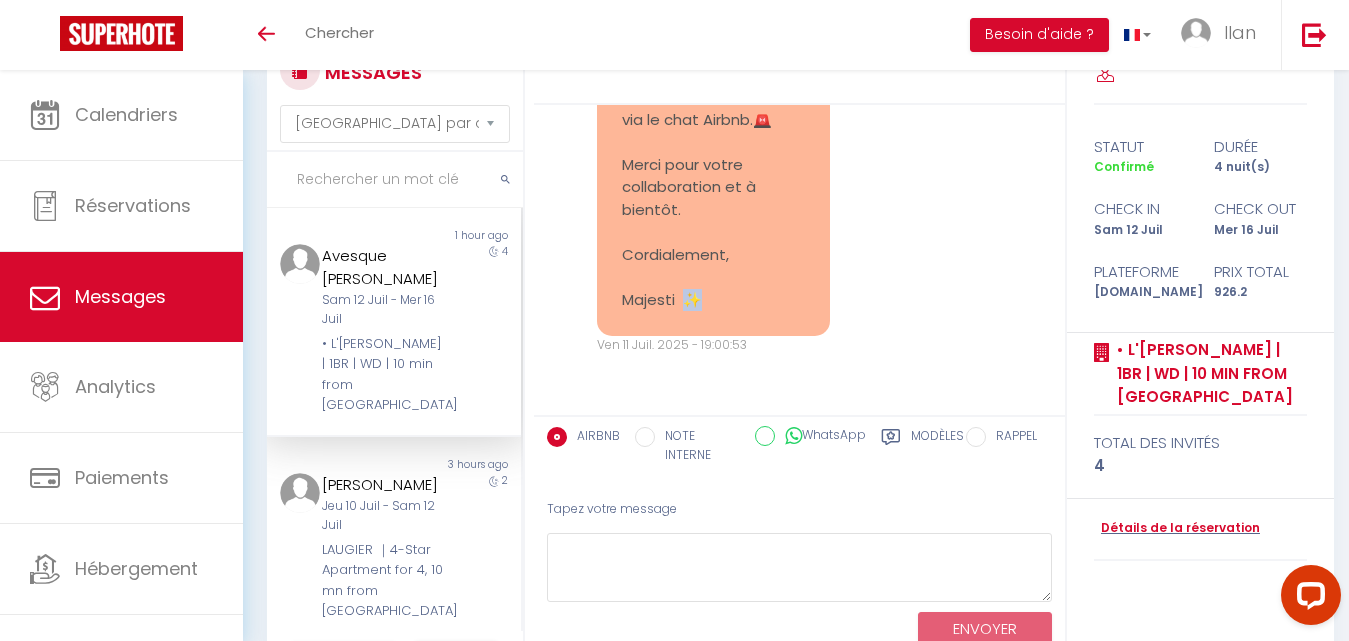 click on "Bonjour Avesque ,
Nous espérons que vous allez bien.
Pourriez-vous nous faire savoir à quelle heure vous prévoyez d'arriver au logement s'il vous plaît ?
Cela nous aidera à mieux préparer votre accueil. ⏰
🚨 Nous vous informons que les instructions pour accéder à l'appartement vous seront envoyées le matin de votre arrivée via le chat Airbnb.🚨
Merci pour votre collaboration et à bientôt.
Cordialement,
Majesti  ✨" at bounding box center [713, -27] 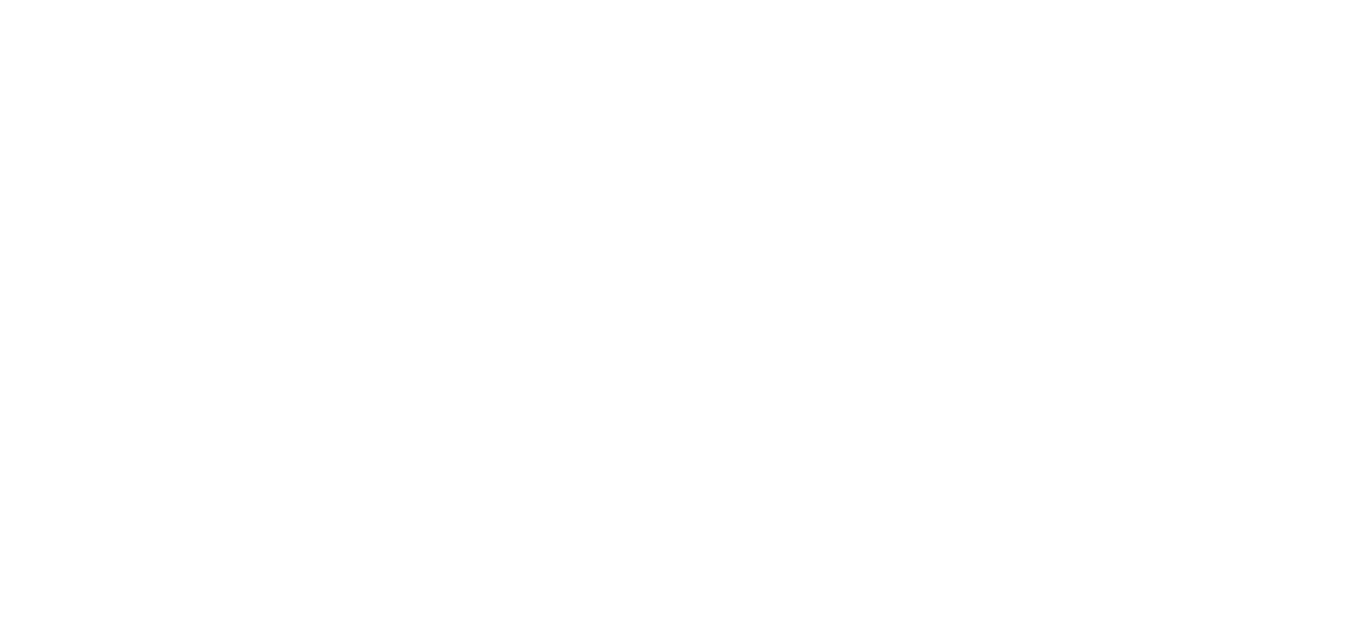 scroll, scrollTop: 0, scrollLeft: 0, axis: both 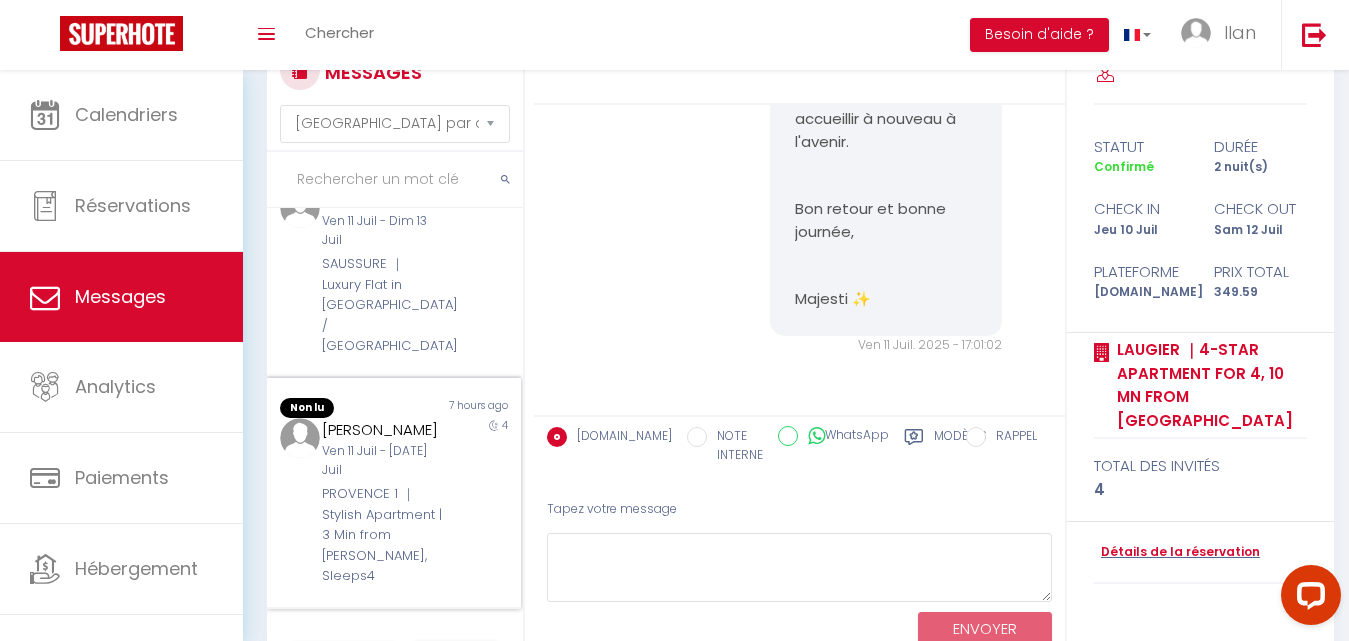 click on "PROVENCE 1 ｜Stylish Apartment | 3 Min from [PERSON_NAME], Sleeps4" at bounding box center [383, 535] 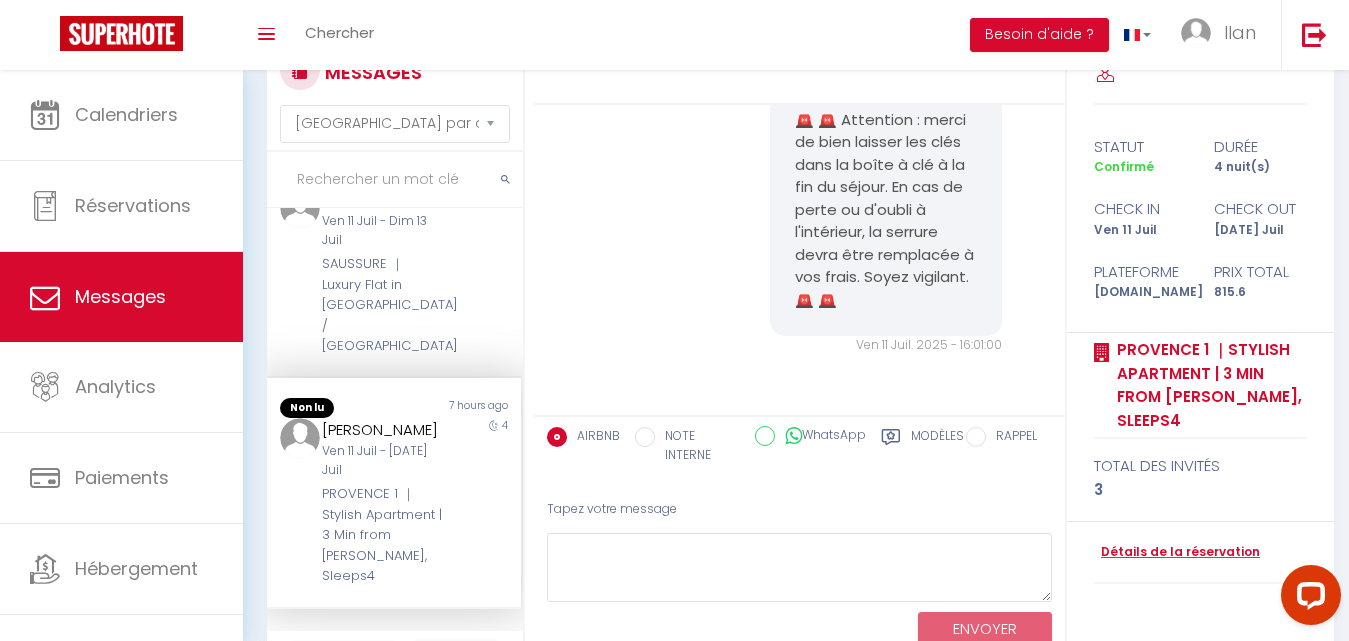 scroll, scrollTop: 7226, scrollLeft: 0, axis: vertical 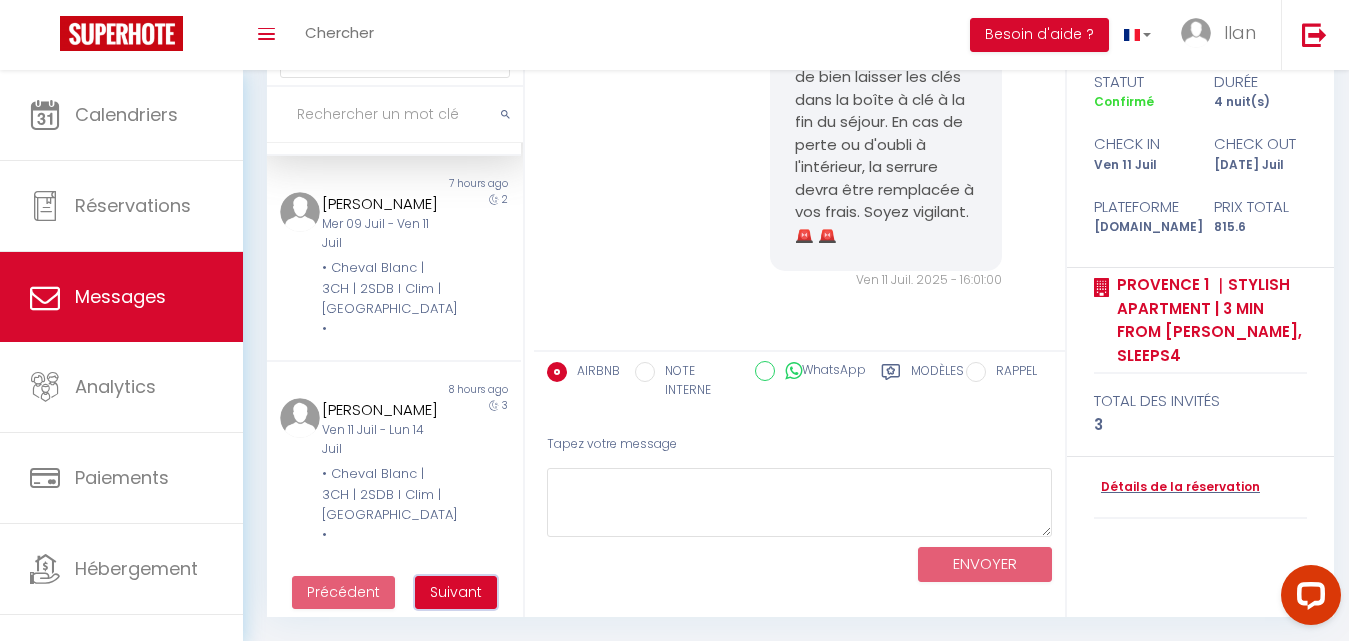 click on "Suivant" at bounding box center [456, 592] 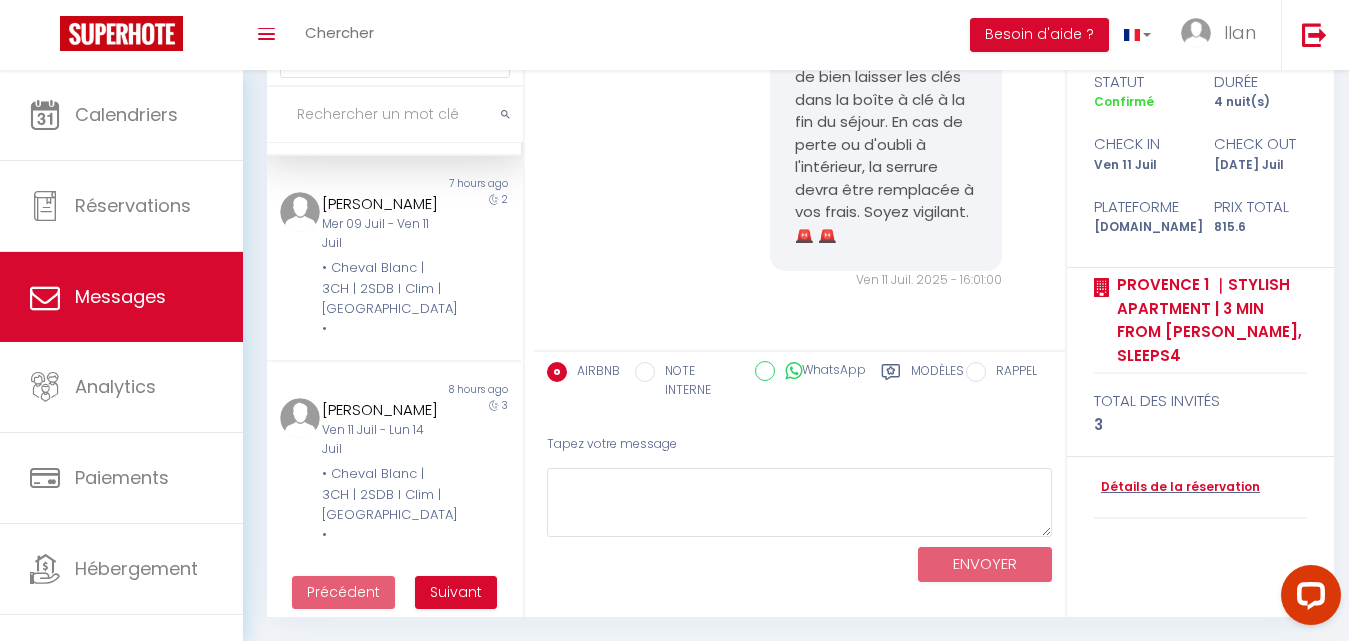 scroll, scrollTop: 70, scrollLeft: 0, axis: vertical 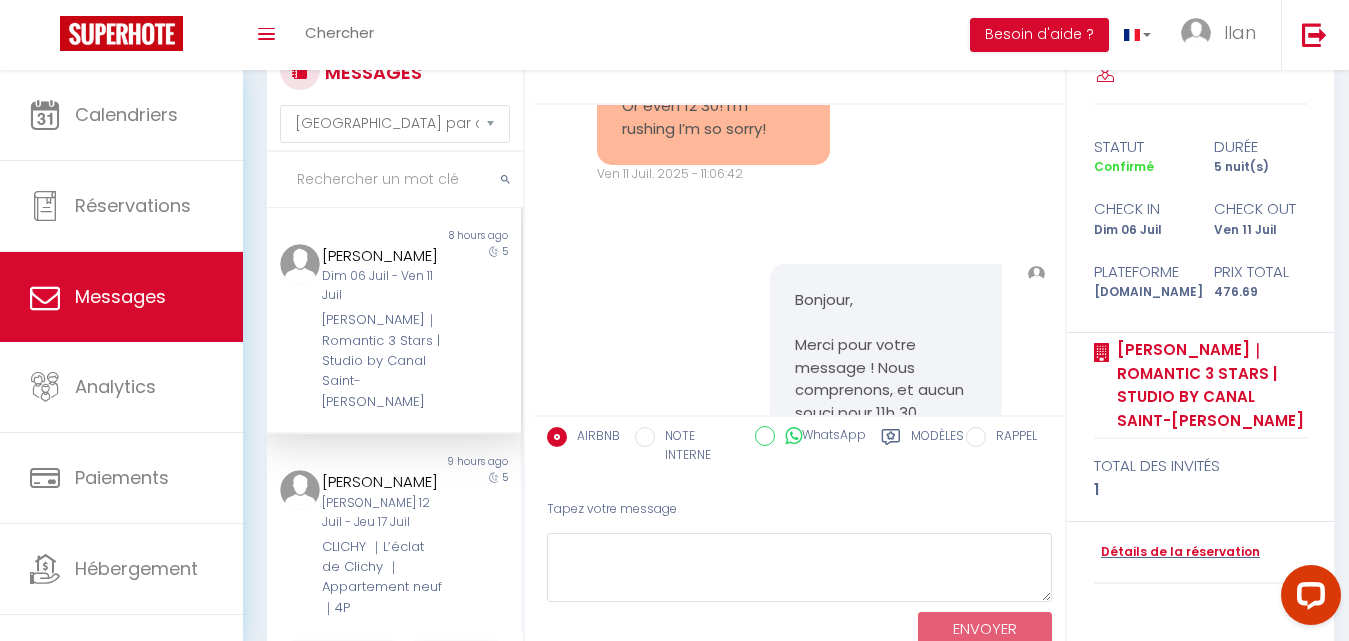 drag, startPoint x: 870, startPoint y: 201, endPoint x: 768, endPoint y: 190, distance: 102.59142 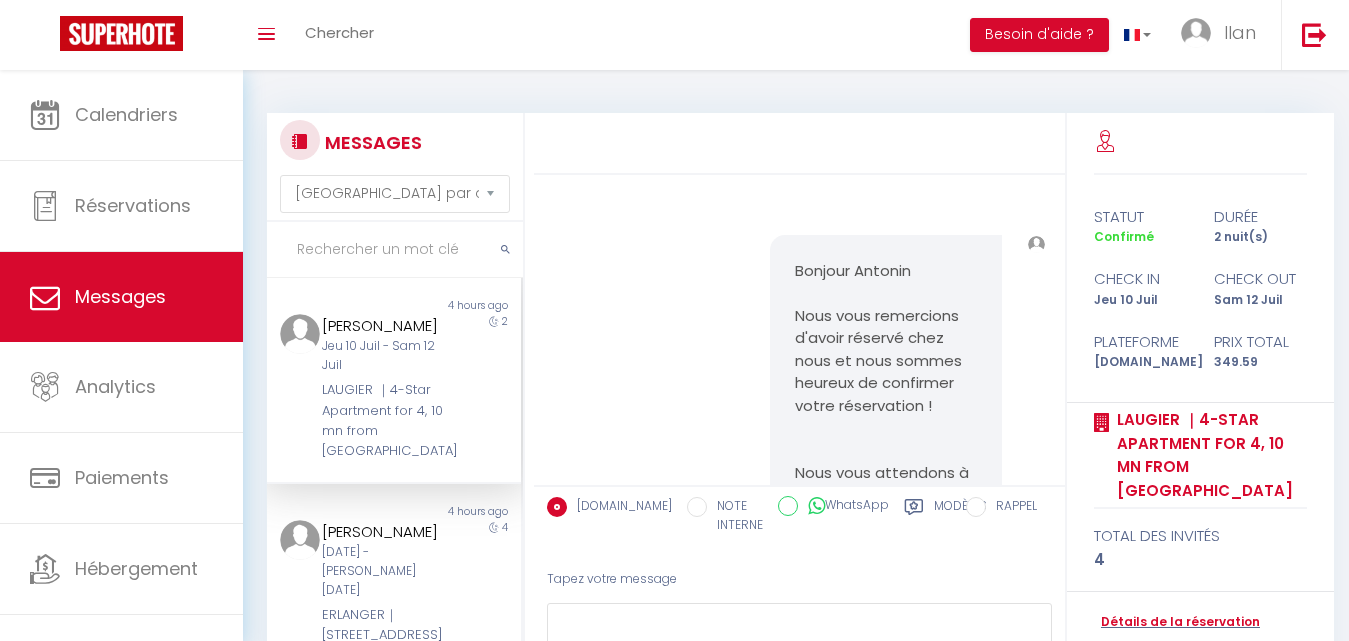 select on "message" 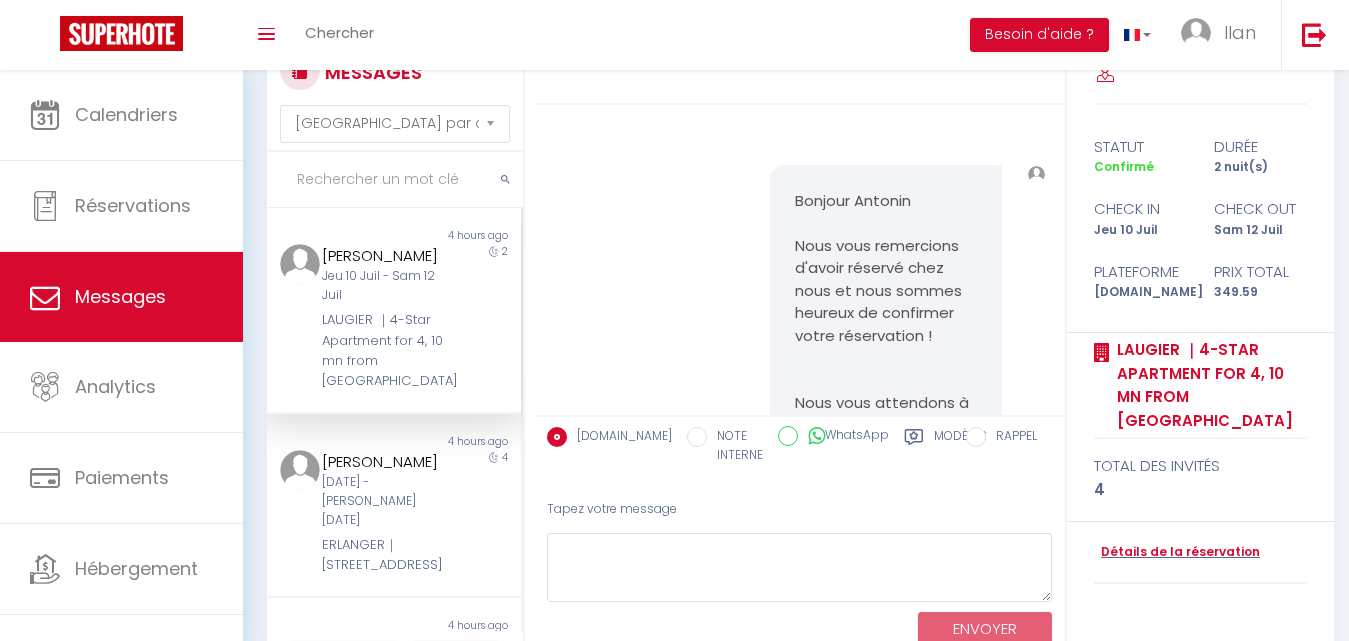scroll, scrollTop: 12565, scrollLeft: 0, axis: vertical 